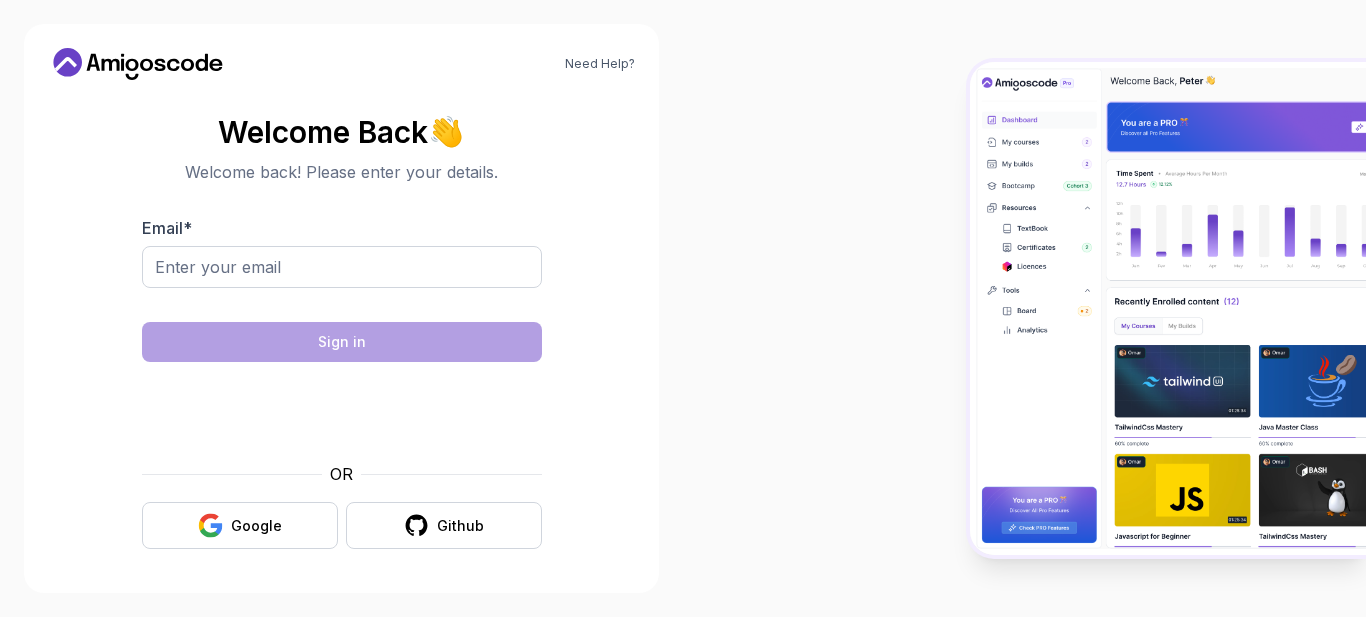scroll, scrollTop: 0, scrollLeft: 0, axis: both 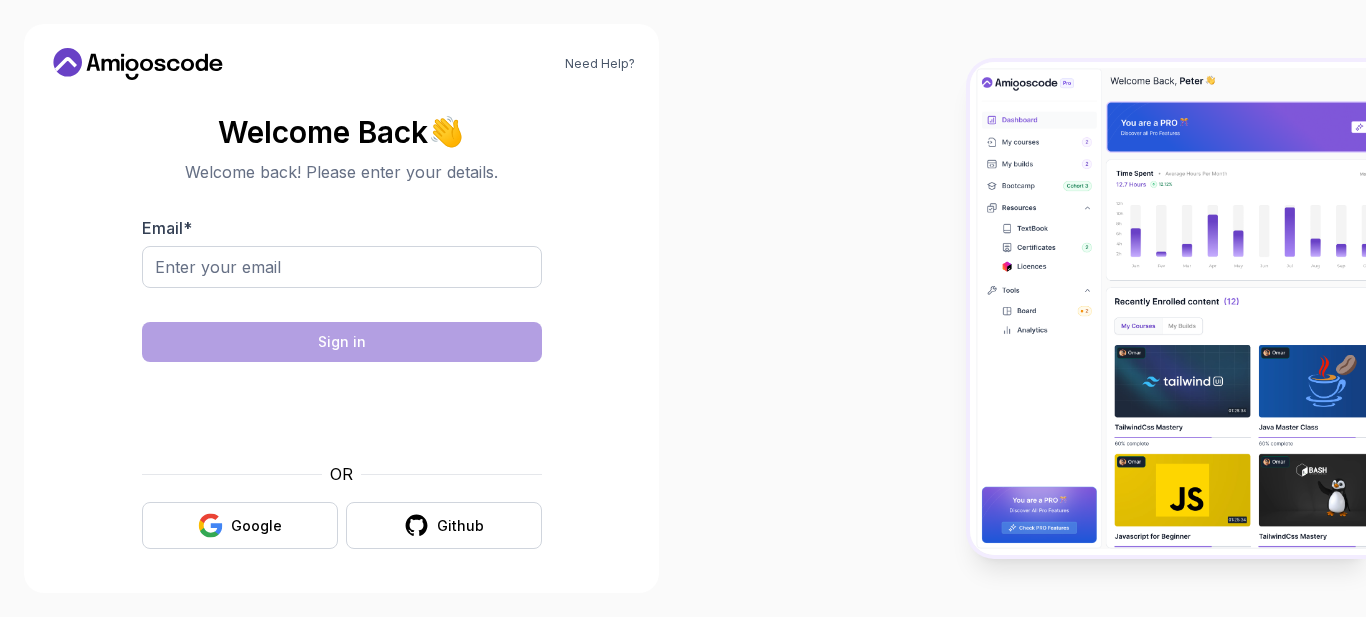 click on "Need Help? Welcome Back 👋 Welcome back! Please enter your details. Email * Sign in OR Google Github" at bounding box center [683, 308] 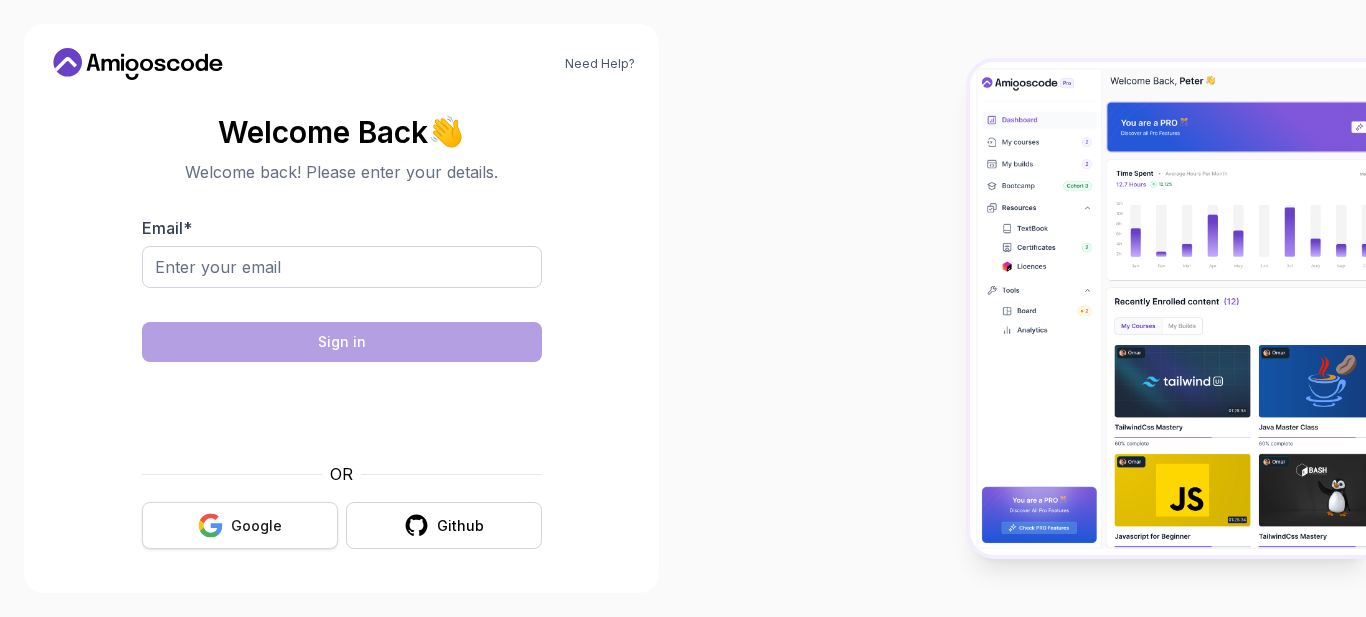 click on "Google" at bounding box center [256, 526] 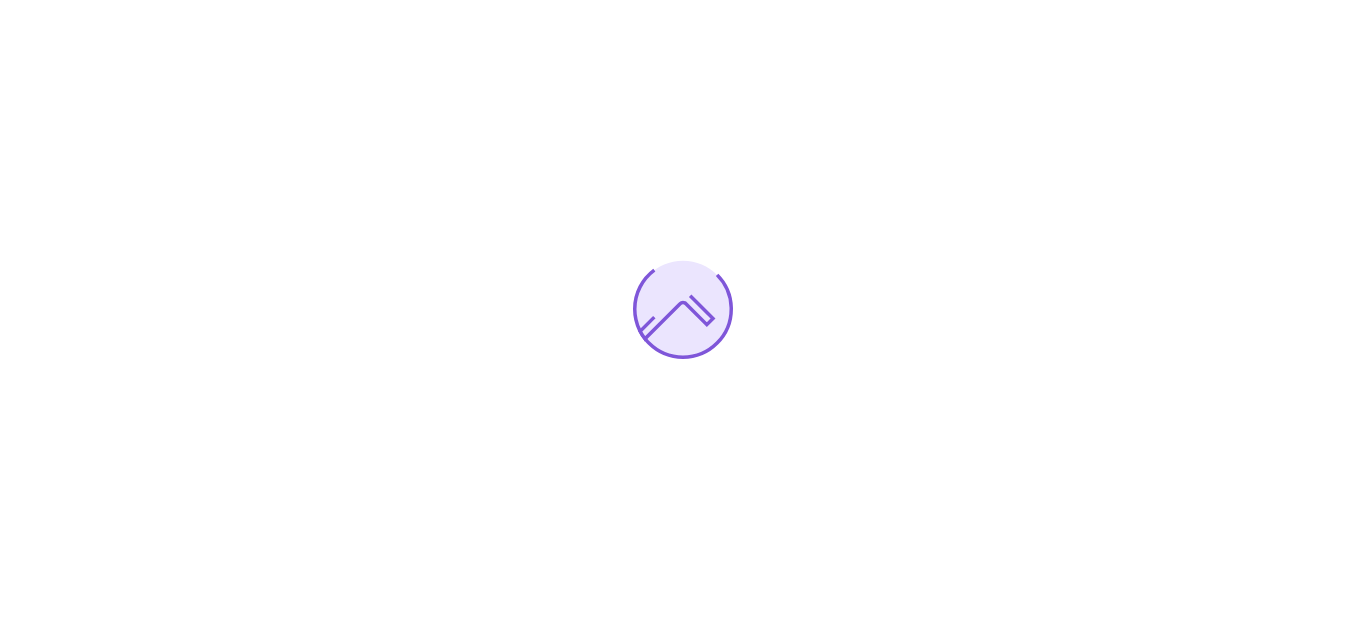scroll, scrollTop: 0, scrollLeft: 0, axis: both 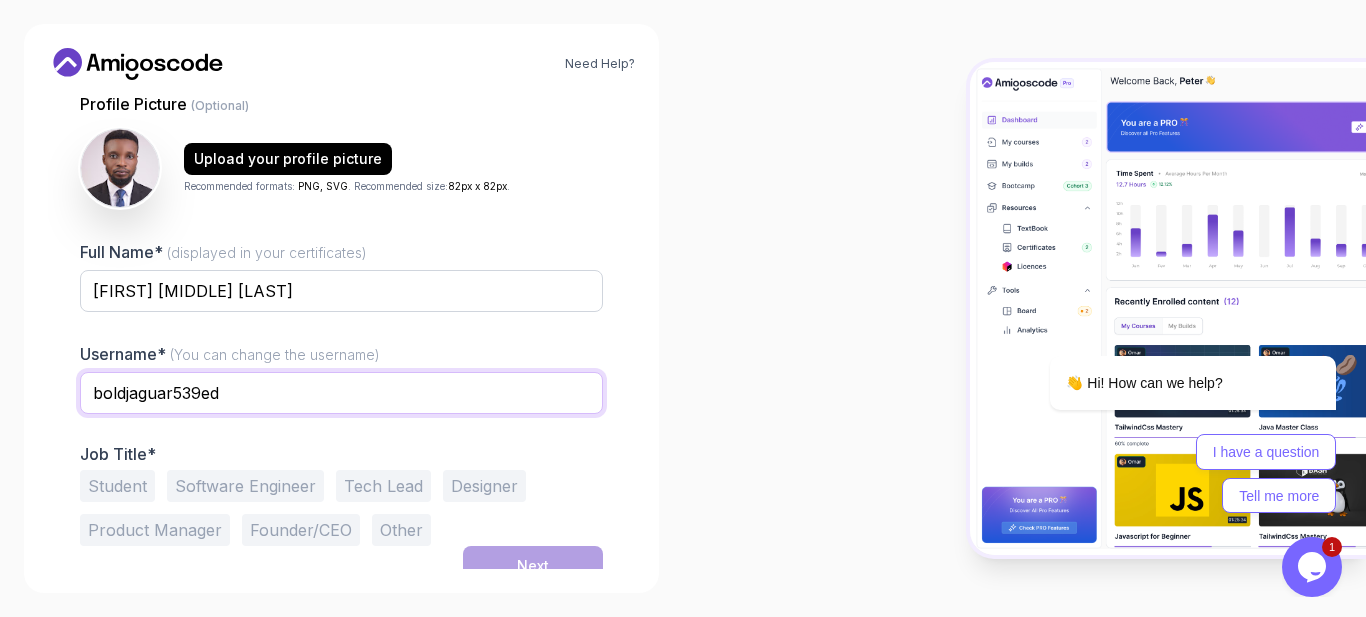 click on "boldjaguar539ed" at bounding box center [341, 393] 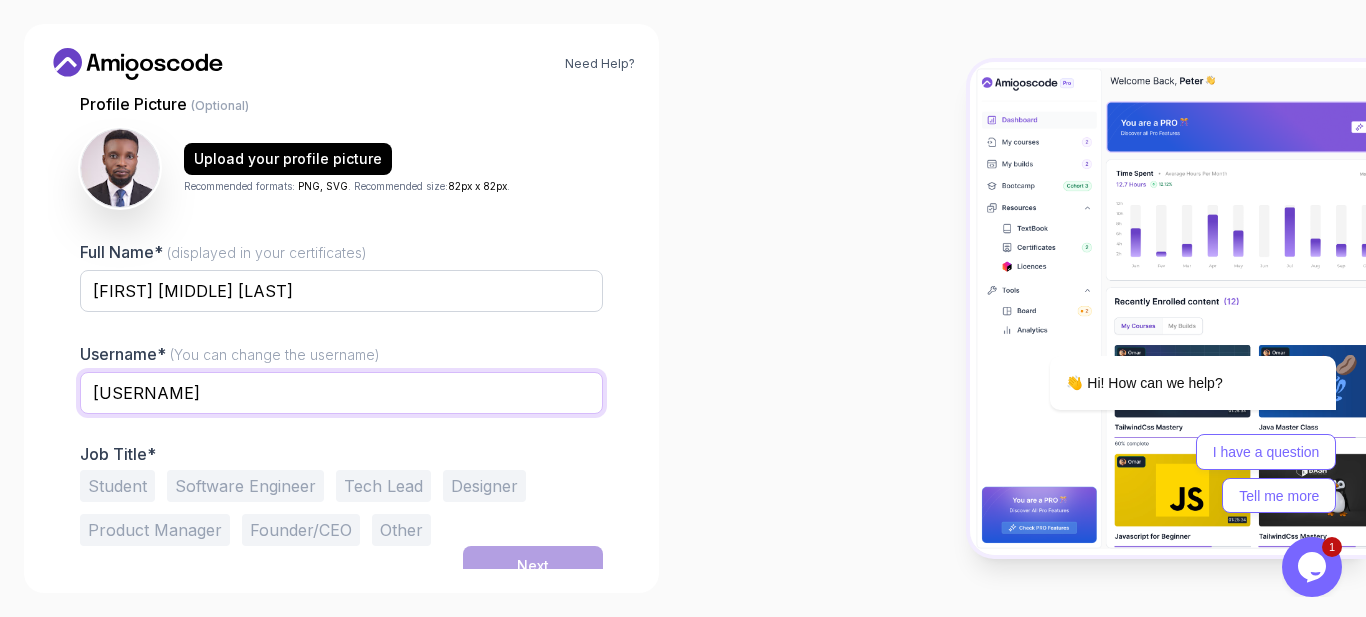 type on "[USERNAME]" 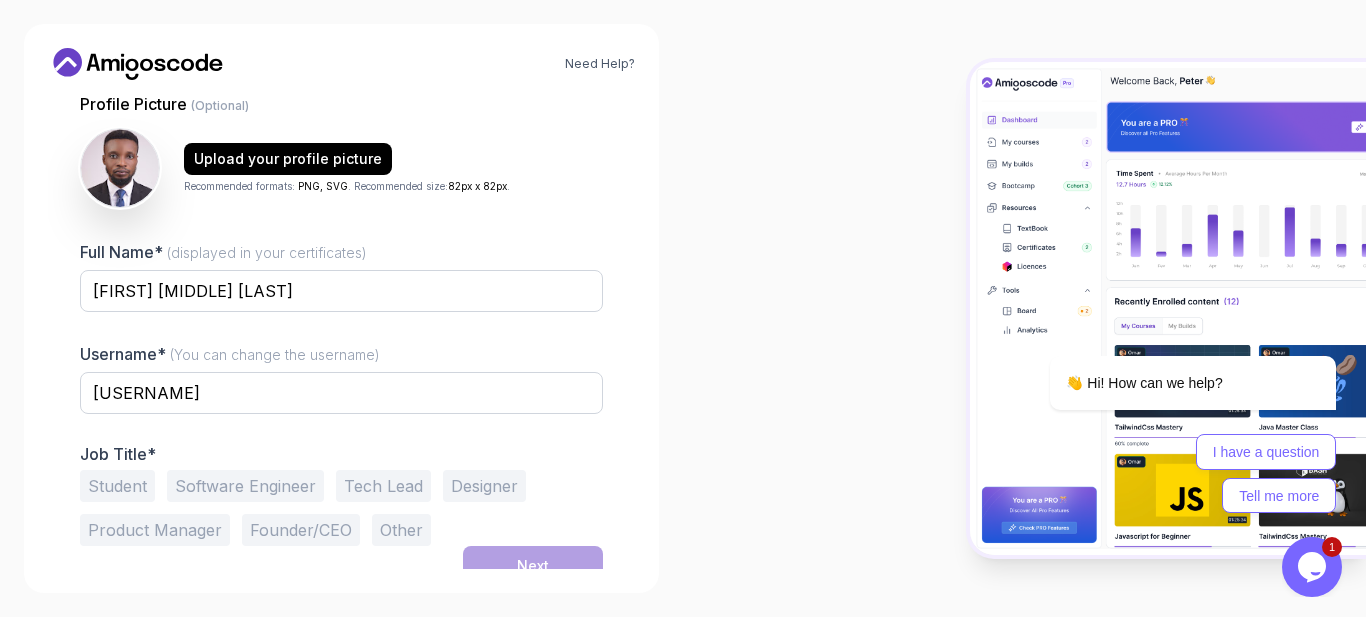 click at bounding box center [1024, 308] 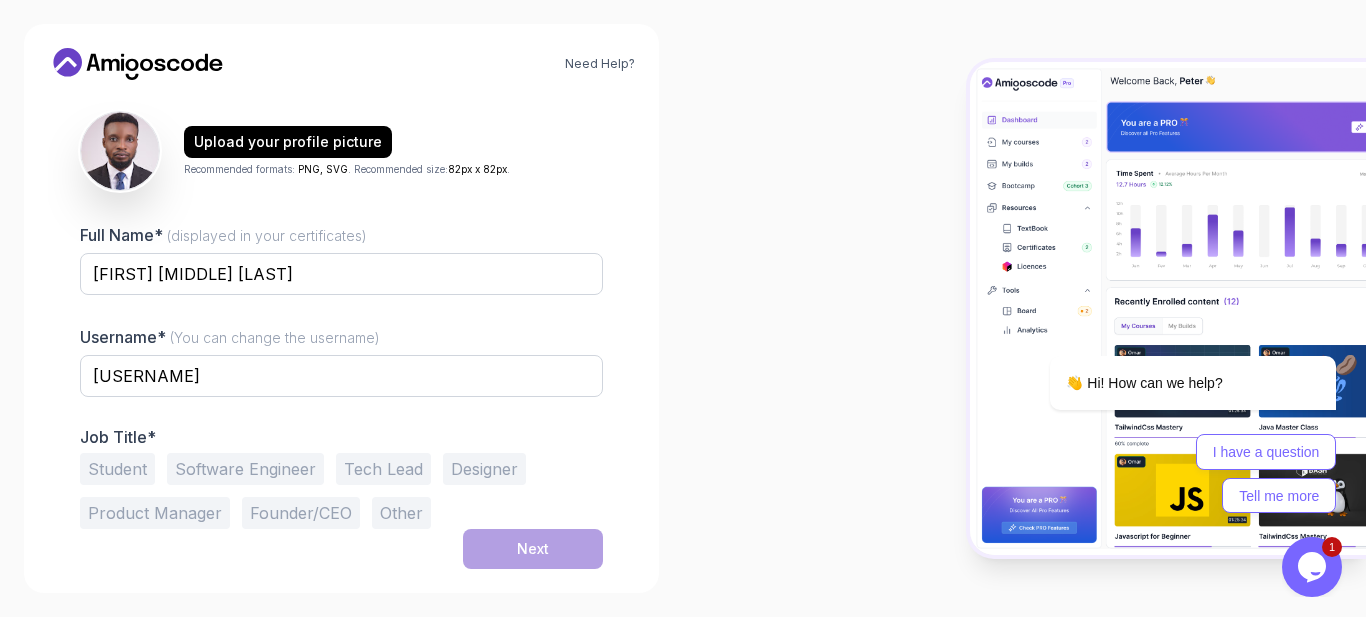 click on "Software Engineer" at bounding box center [245, 469] 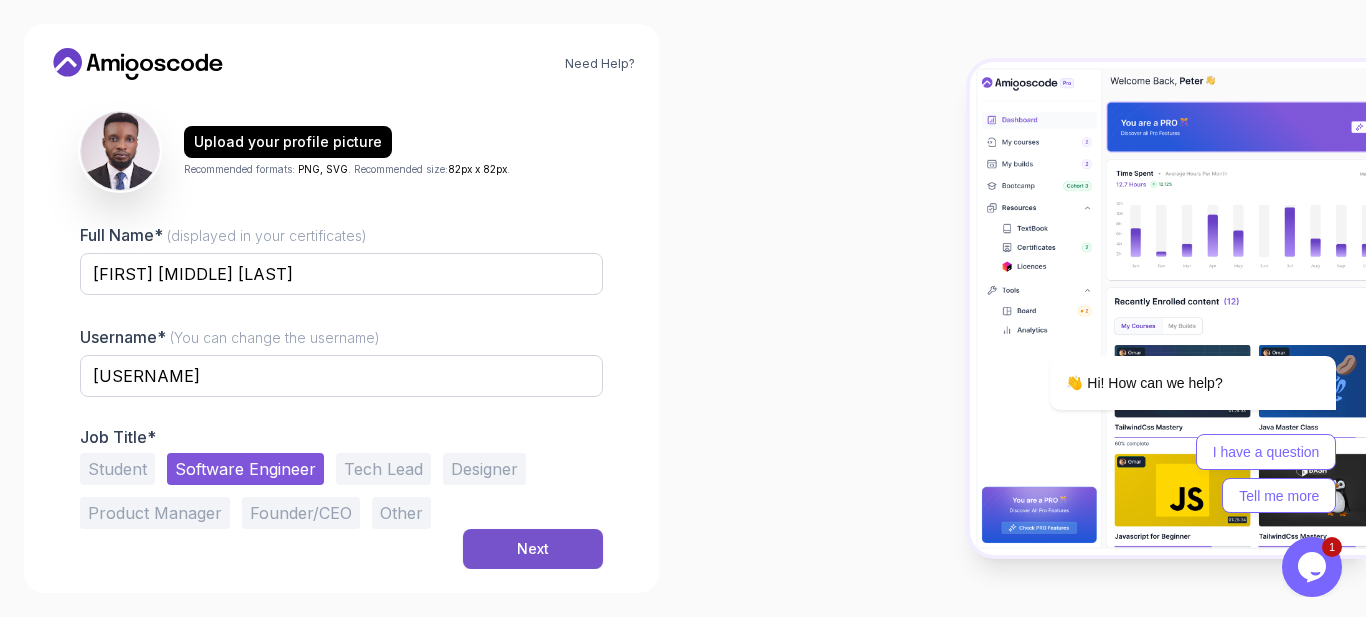 click on "Next" at bounding box center (533, 549) 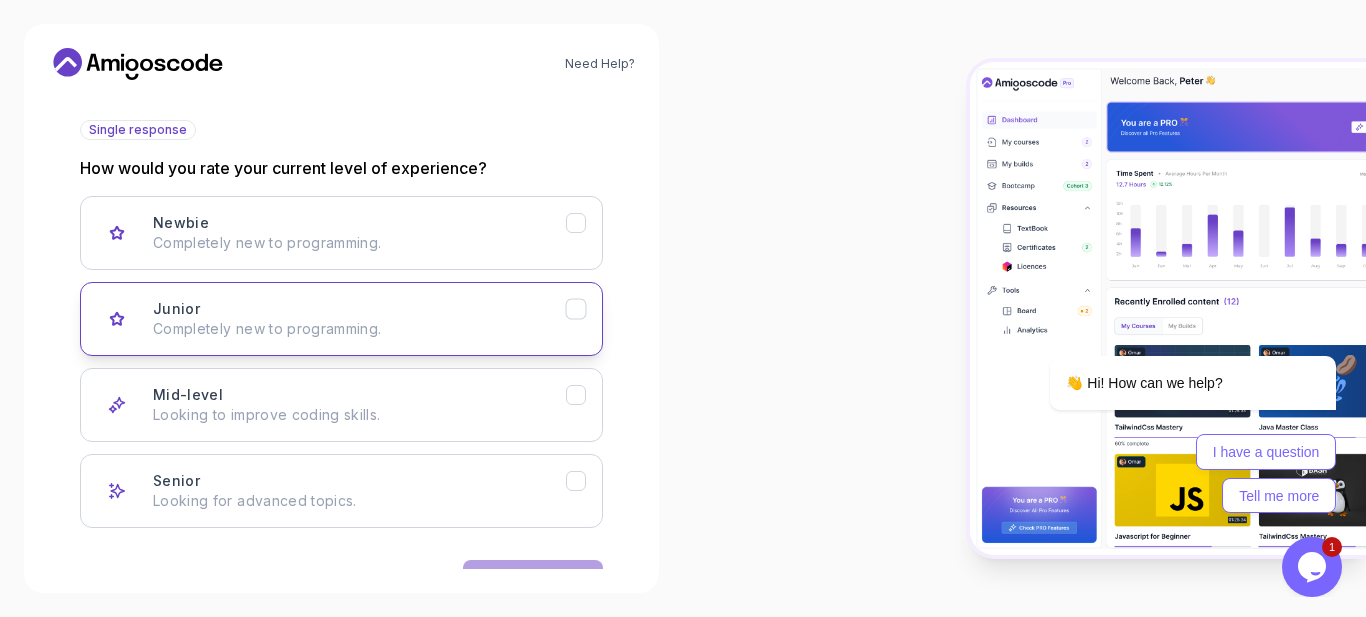 click on "Junior Completely new to programming." at bounding box center [359, 319] 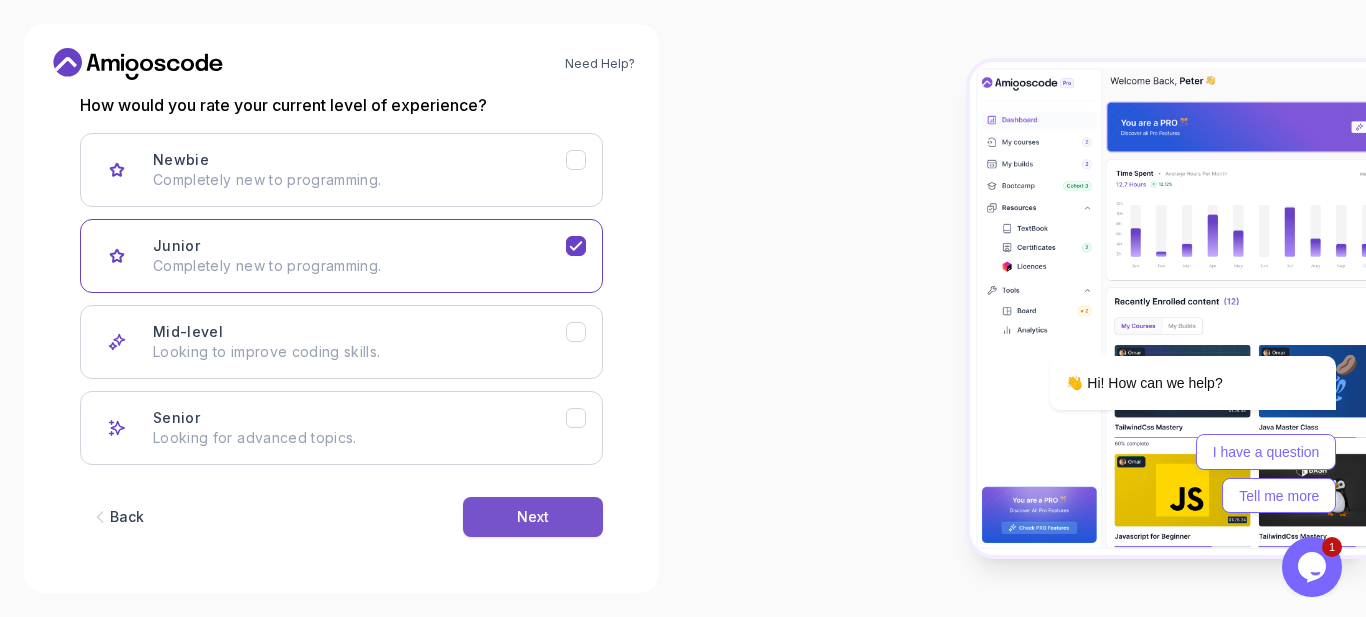 click on "Next" at bounding box center (533, 517) 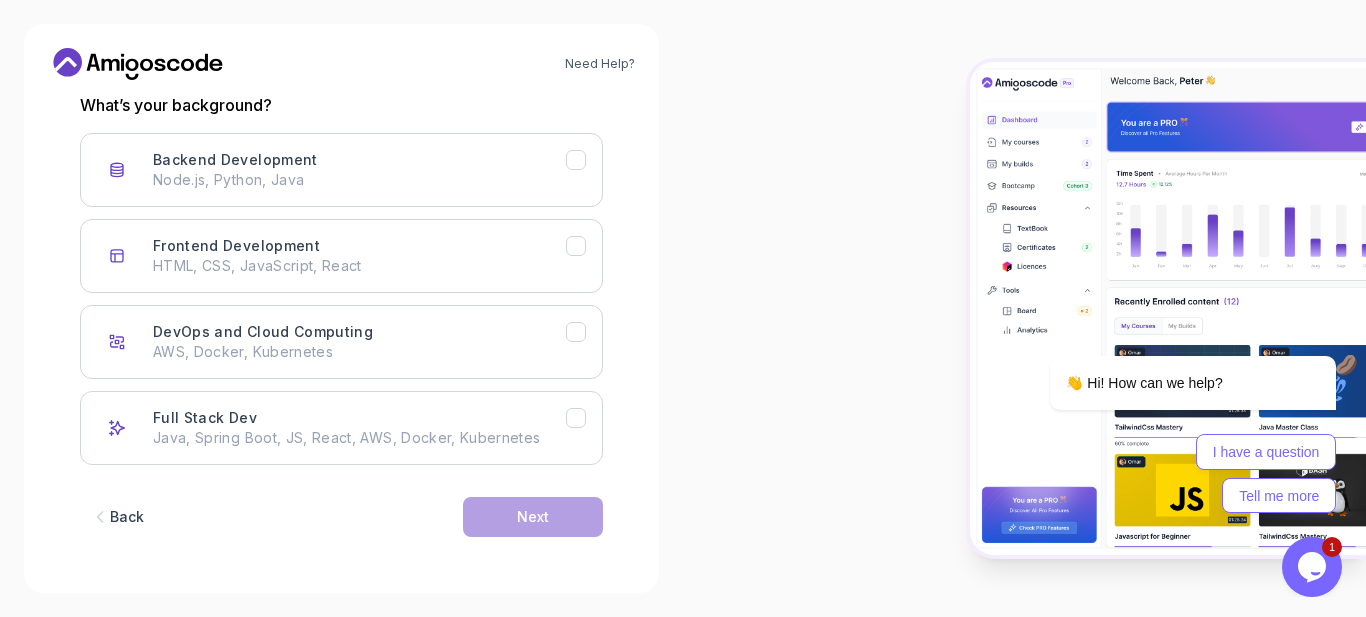 scroll, scrollTop: 280, scrollLeft: 0, axis: vertical 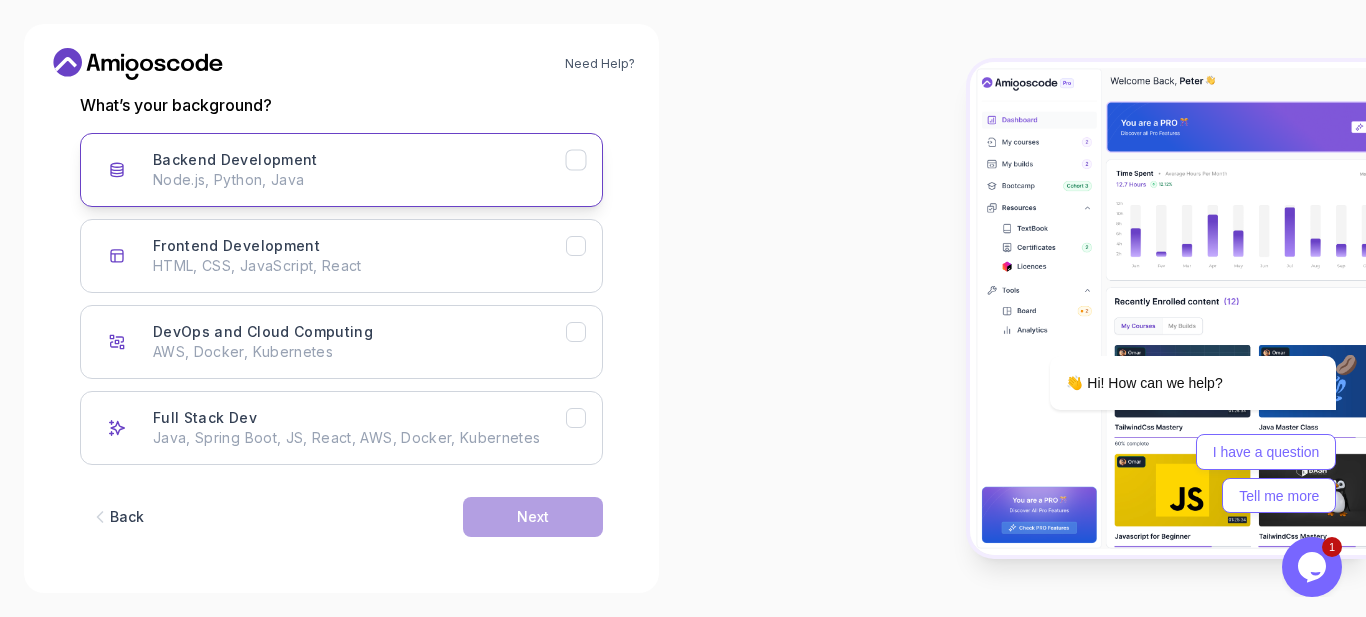 click on "Backend Development Node.js, Python, Java" at bounding box center (359, 170) 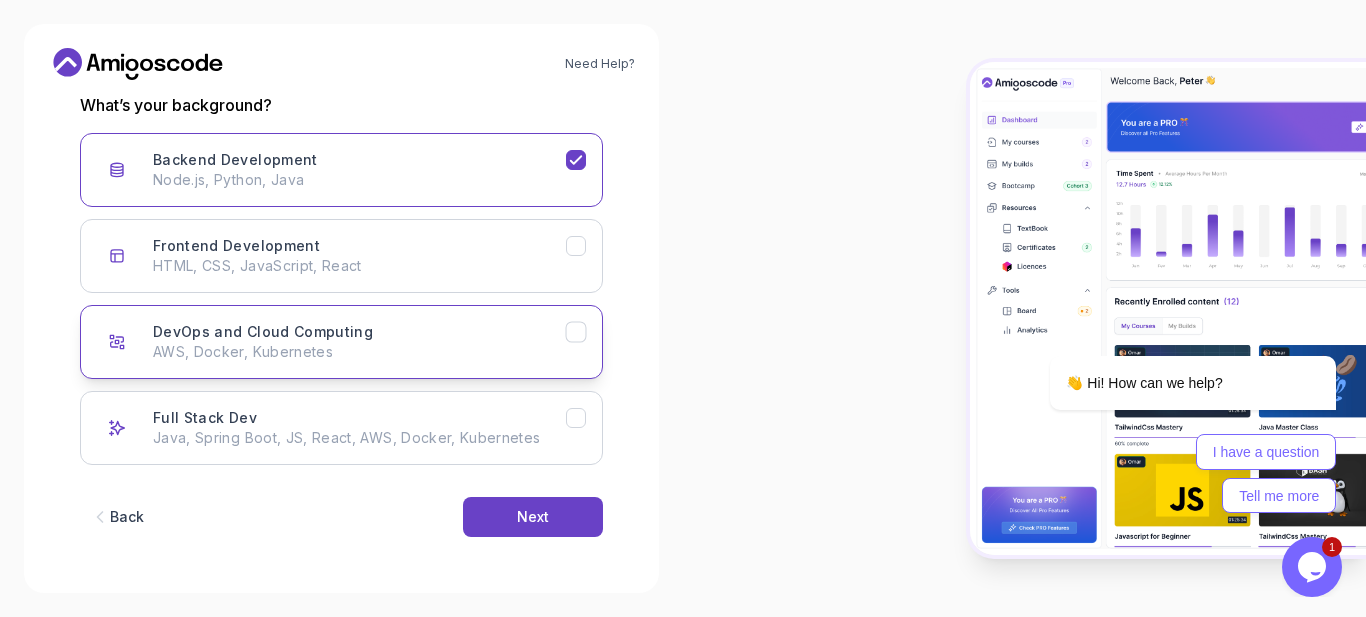 click on "AWS, Docker, Kubernetes" at bounding box center (359, 352) 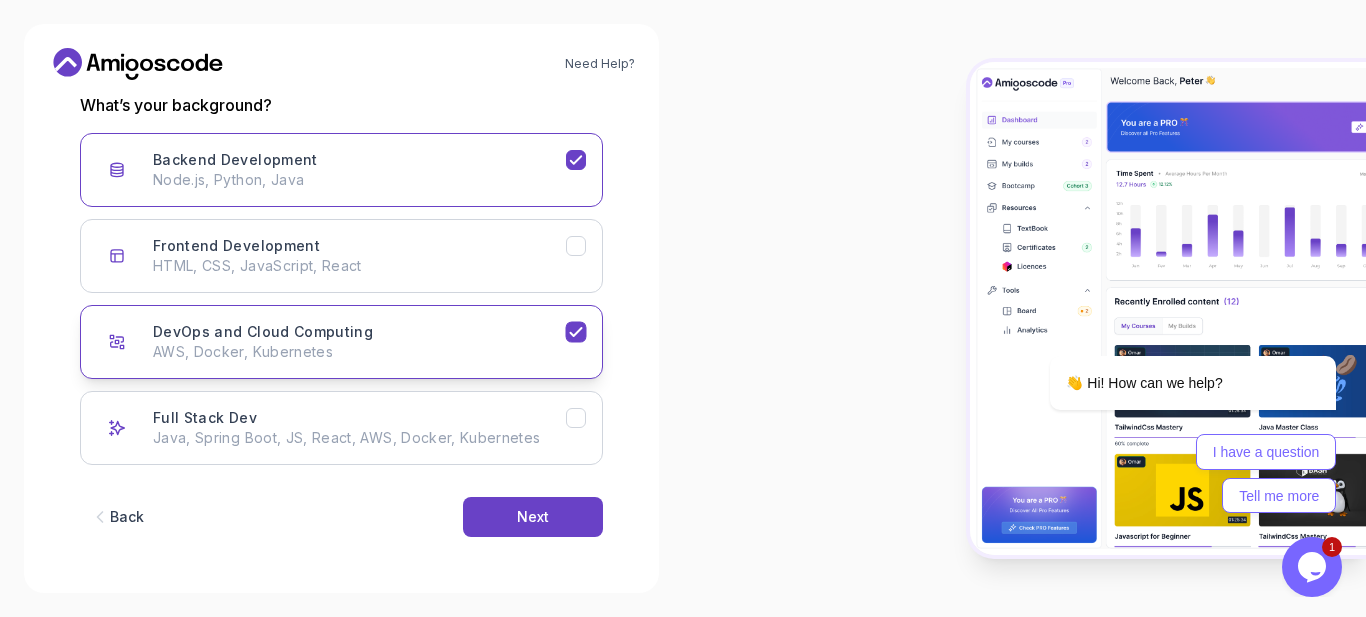 click on "DevOps and Cloud Computing AWS, Docker, Kubernetes" at bounding box center [359, 342] 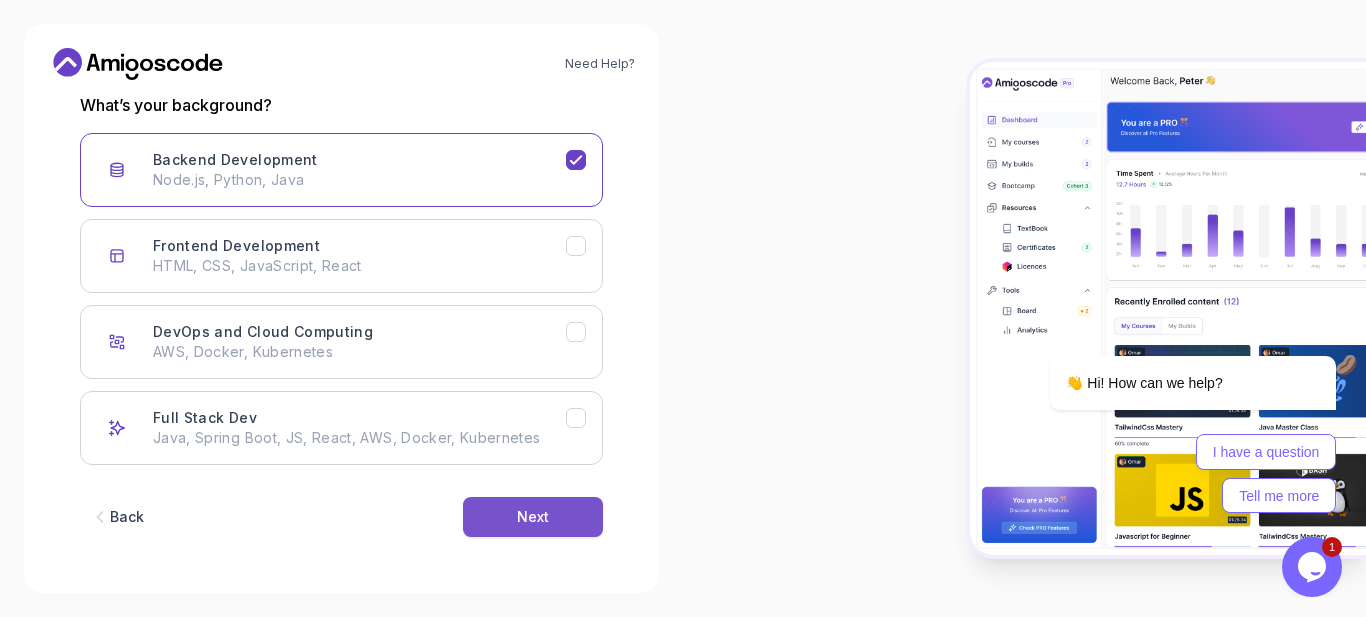 click on "Next" at bounding box center (533, 517) 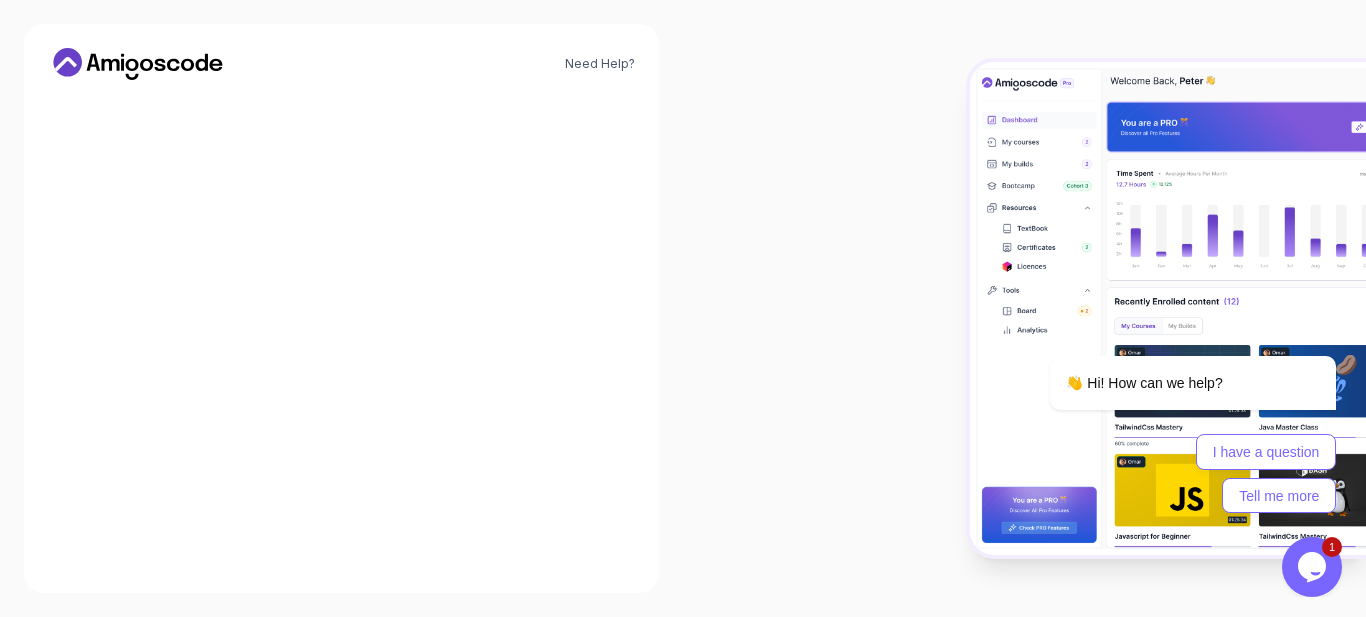scroll, scrollTop: 256, scrollLeft: 0, axis: vertical 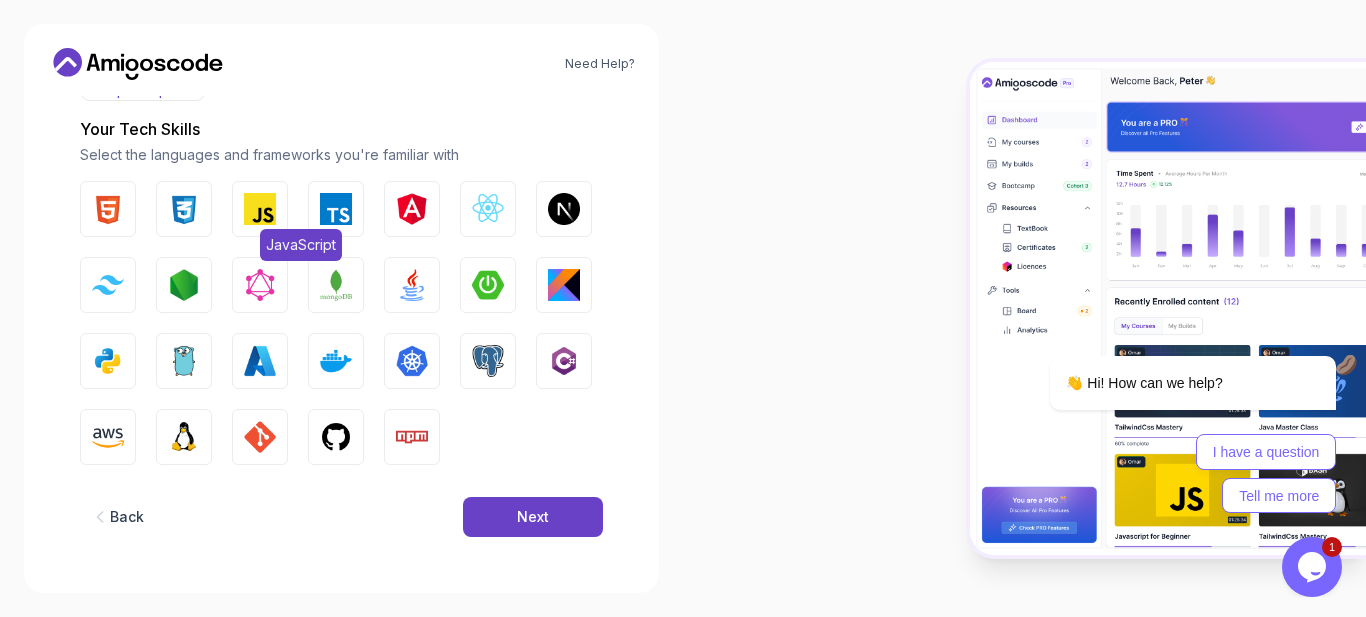click at bounding box center (260, 209) 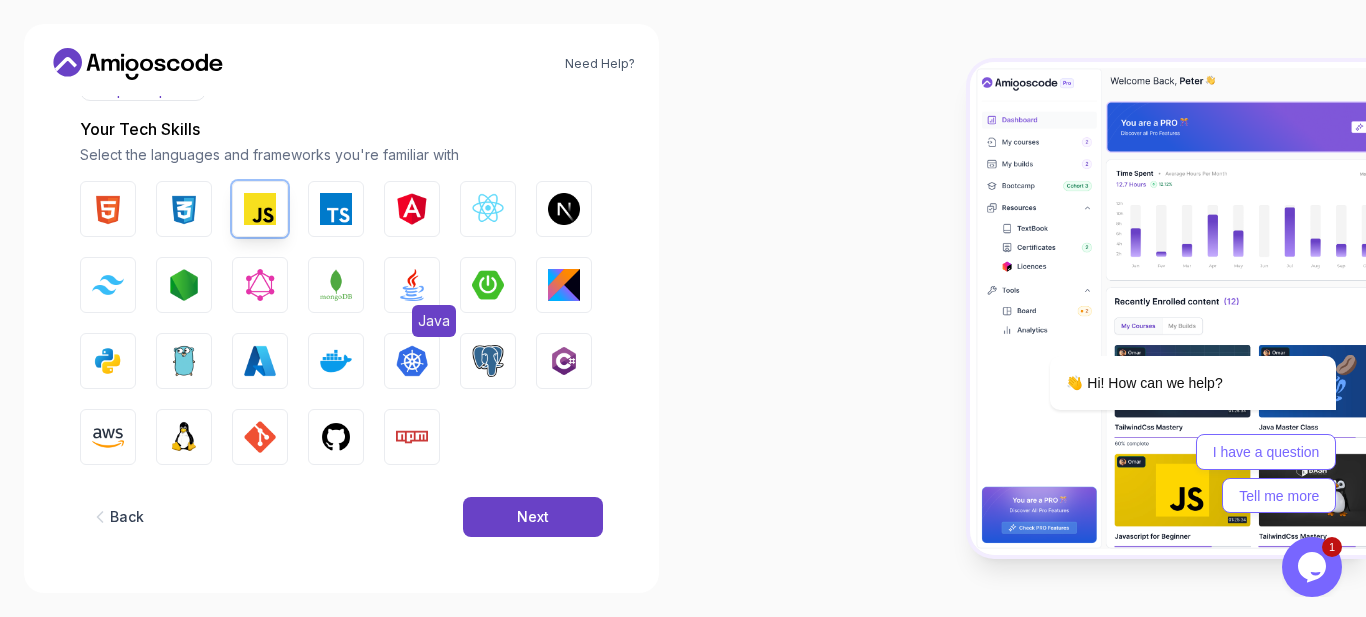 click at bounding box center [412, 285] 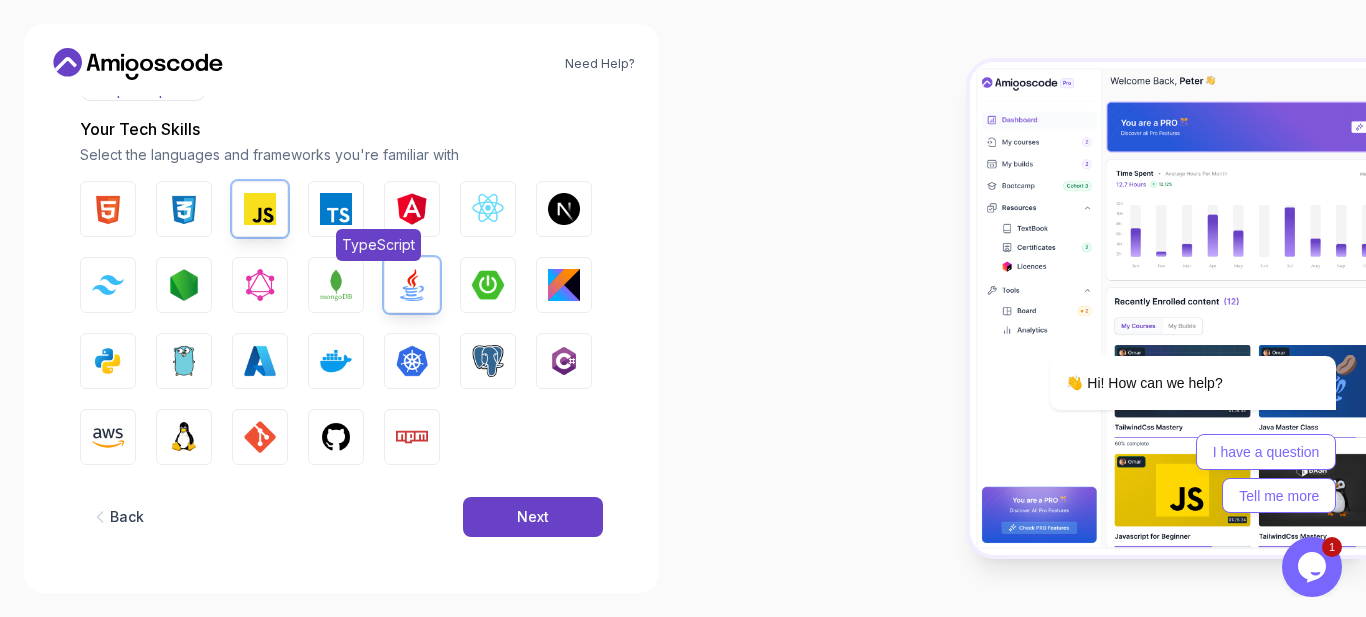 click at bounding box center [336, 209] 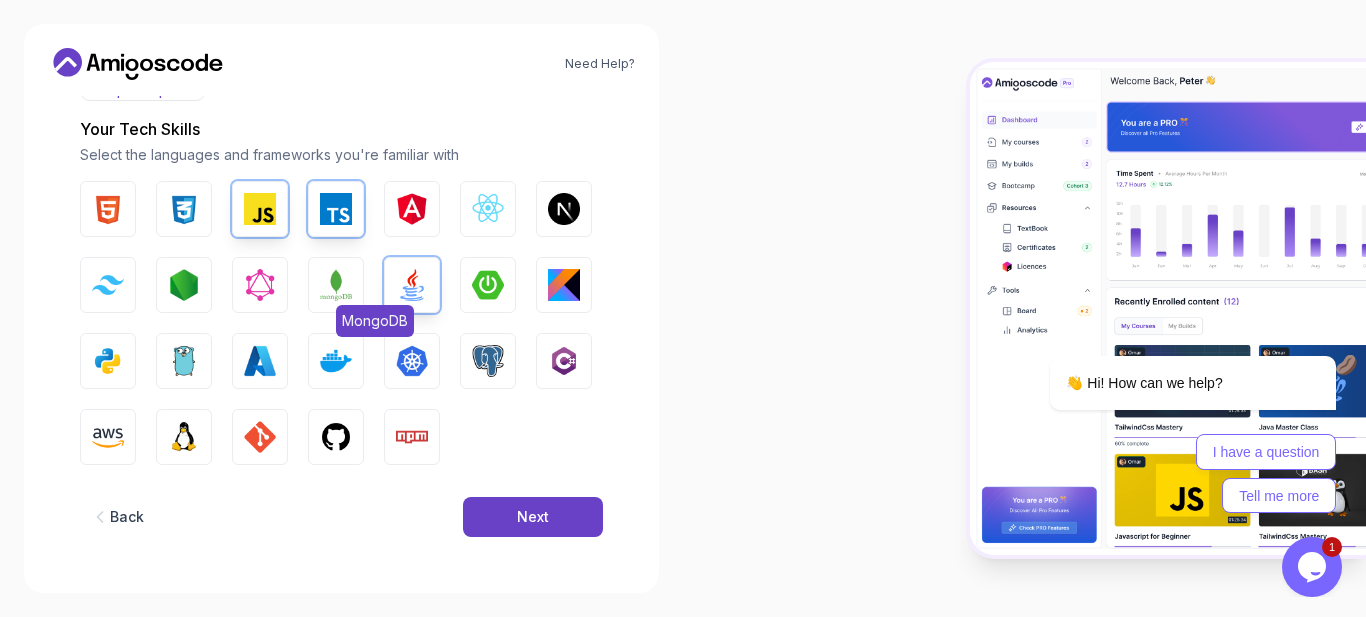 click at bounding box center (336, 285) 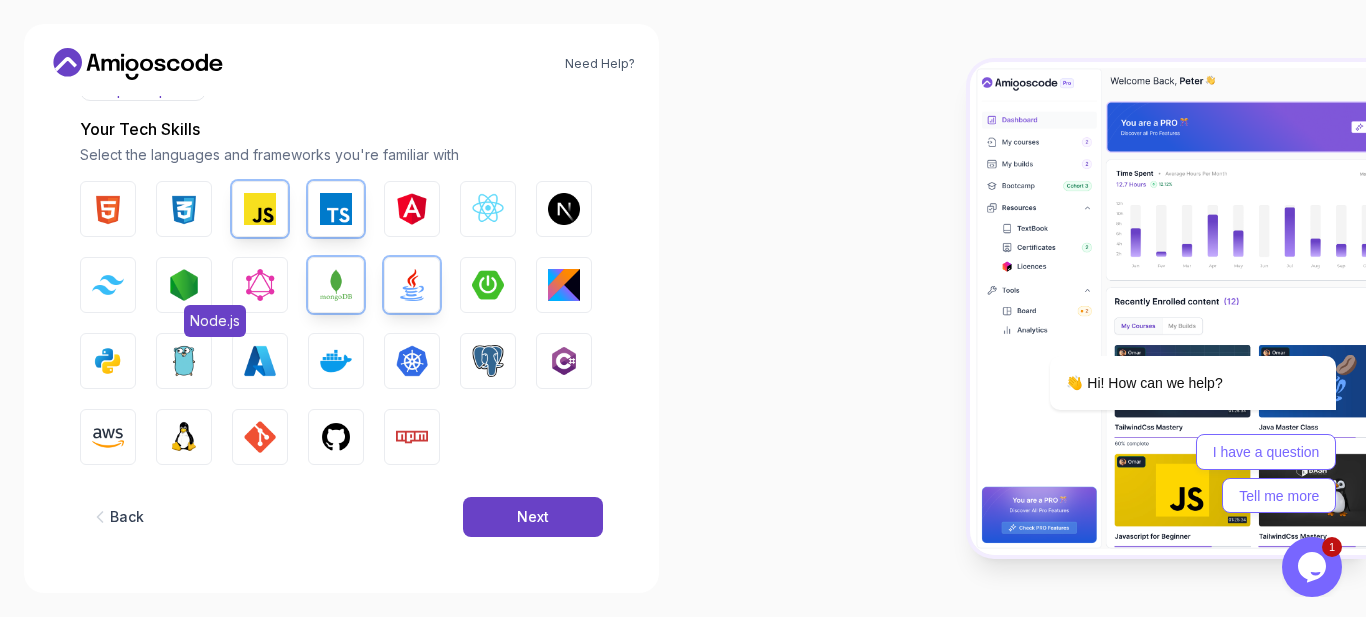 click at bounding box center (184, 285) 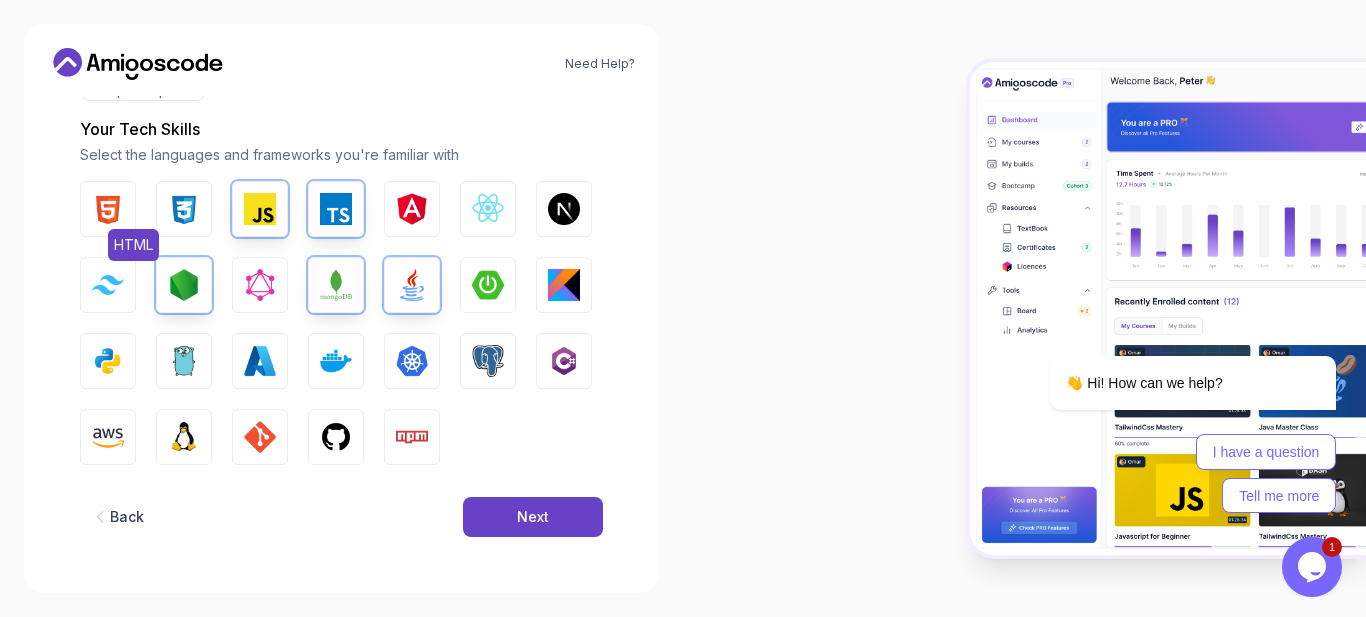 click at bounding box center [108, 209] 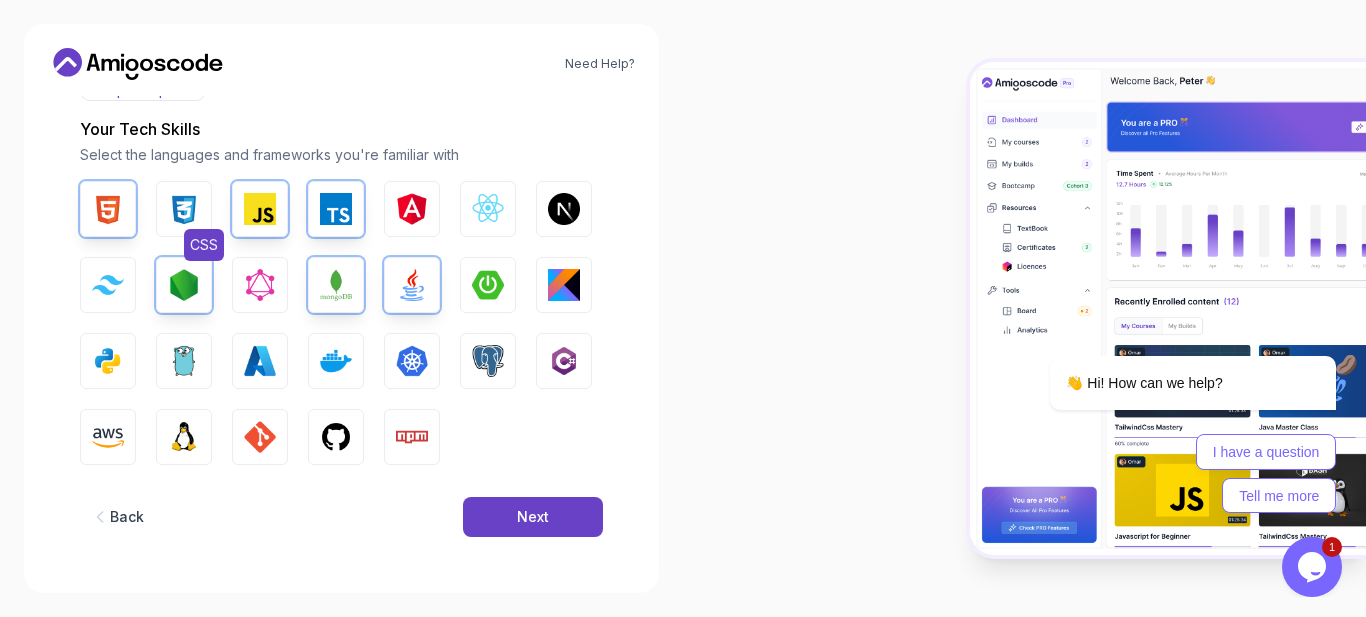 click at bounding box center (184, 209) 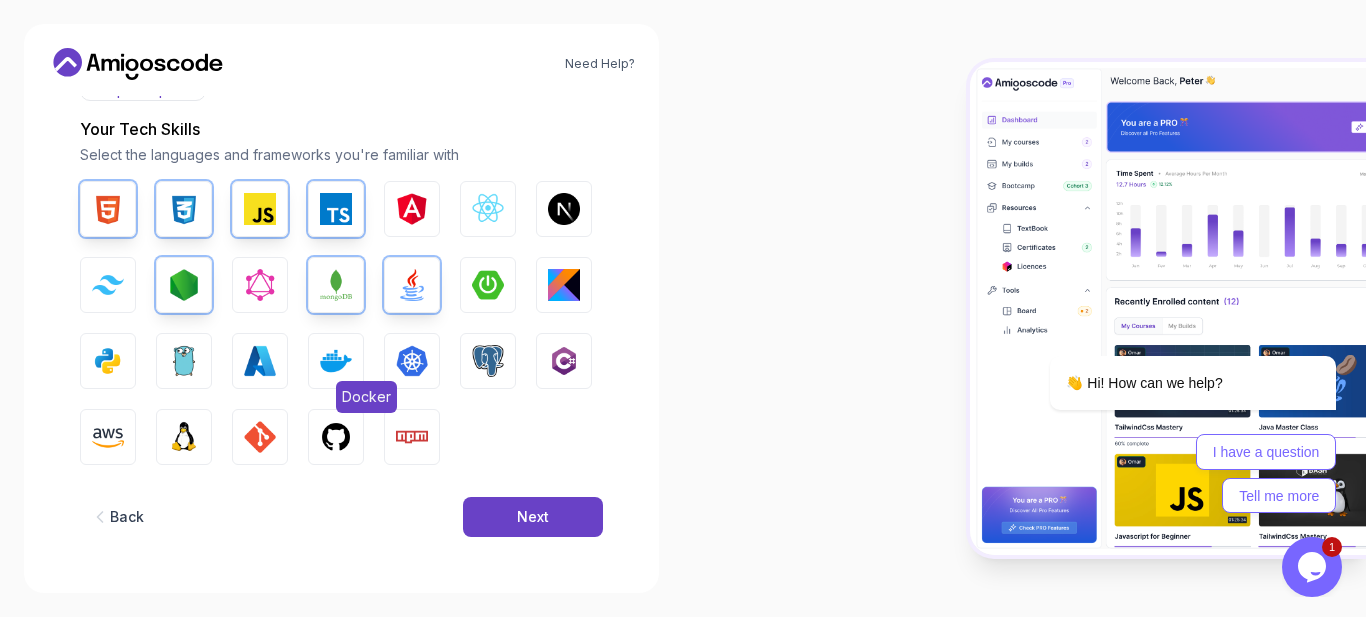 click at bounding box center [336, 361] 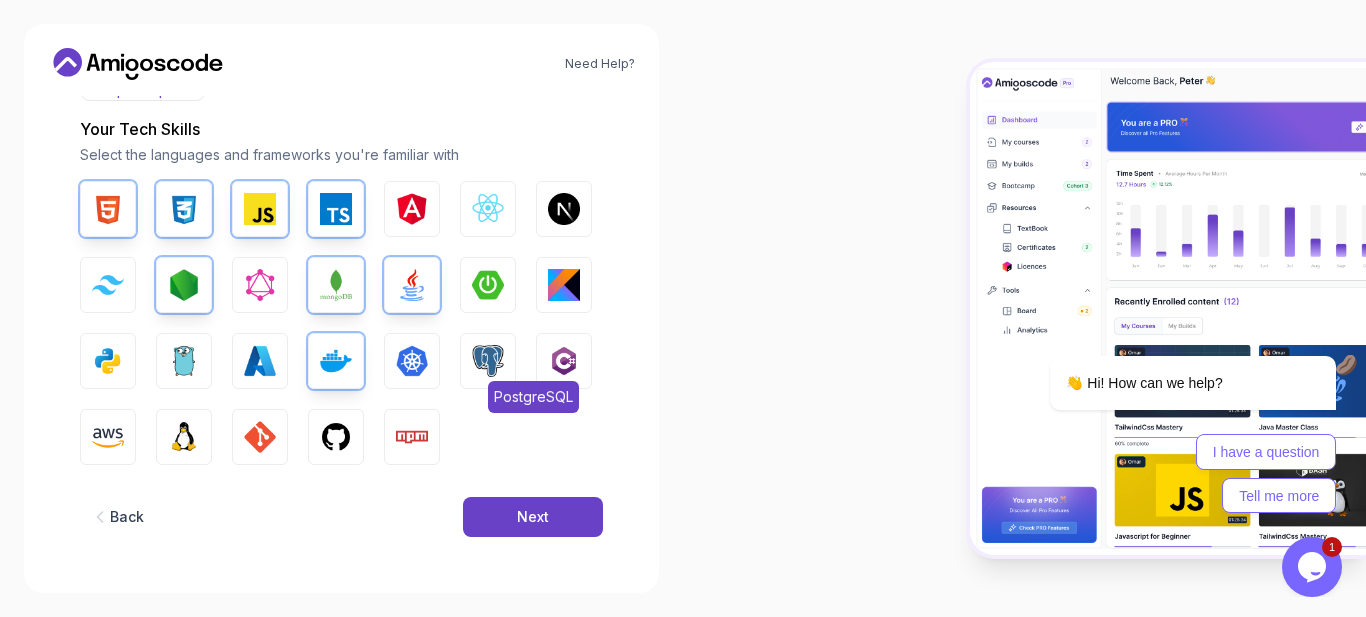 click at bounding box center [488, 361] 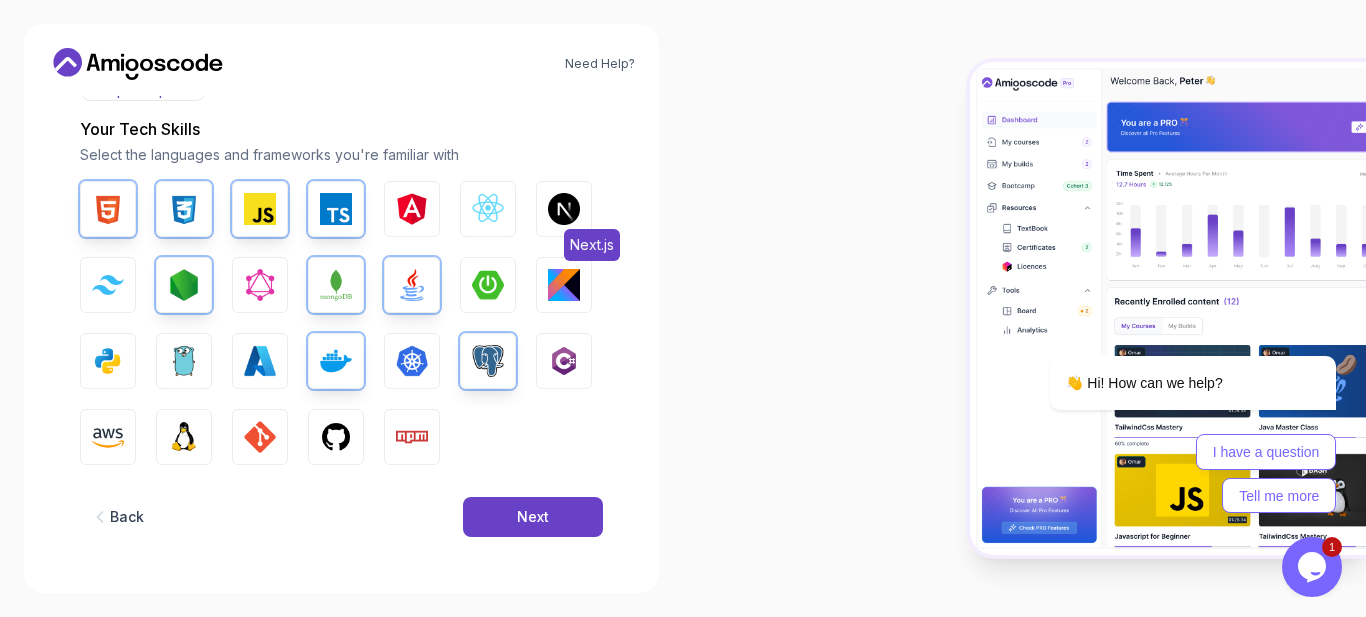 click at bounding box center [564, 209] 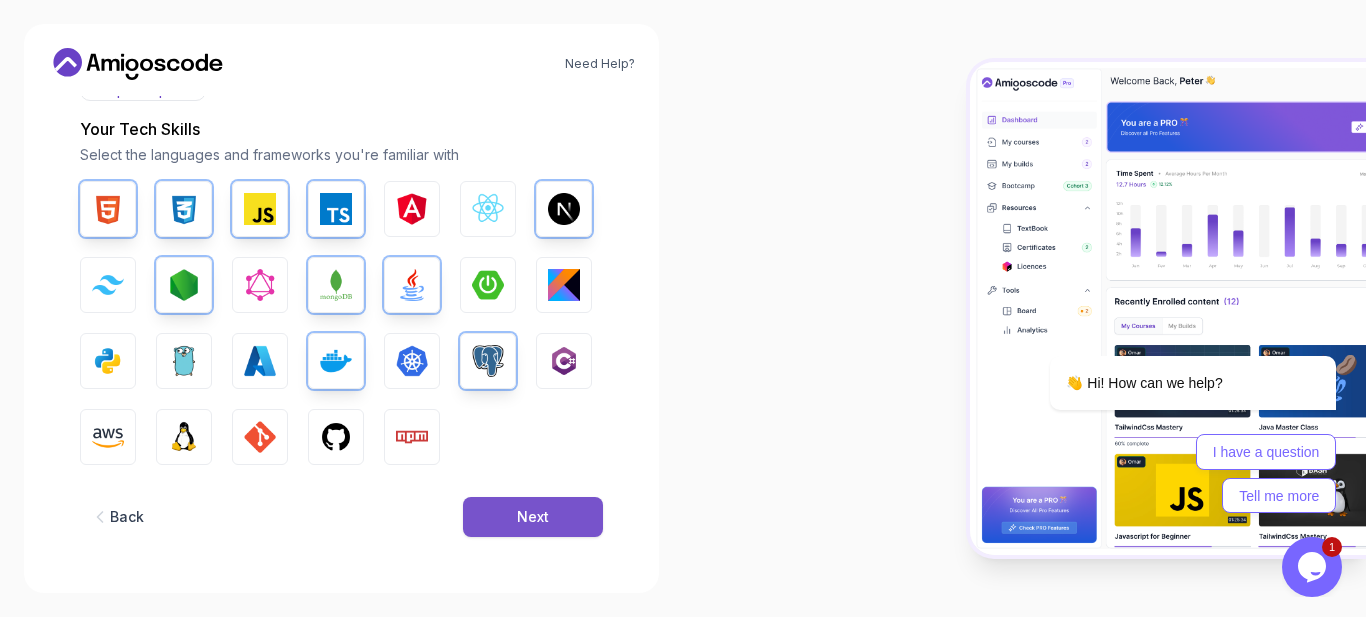 click on "Next" at bounding box center [533, 517] 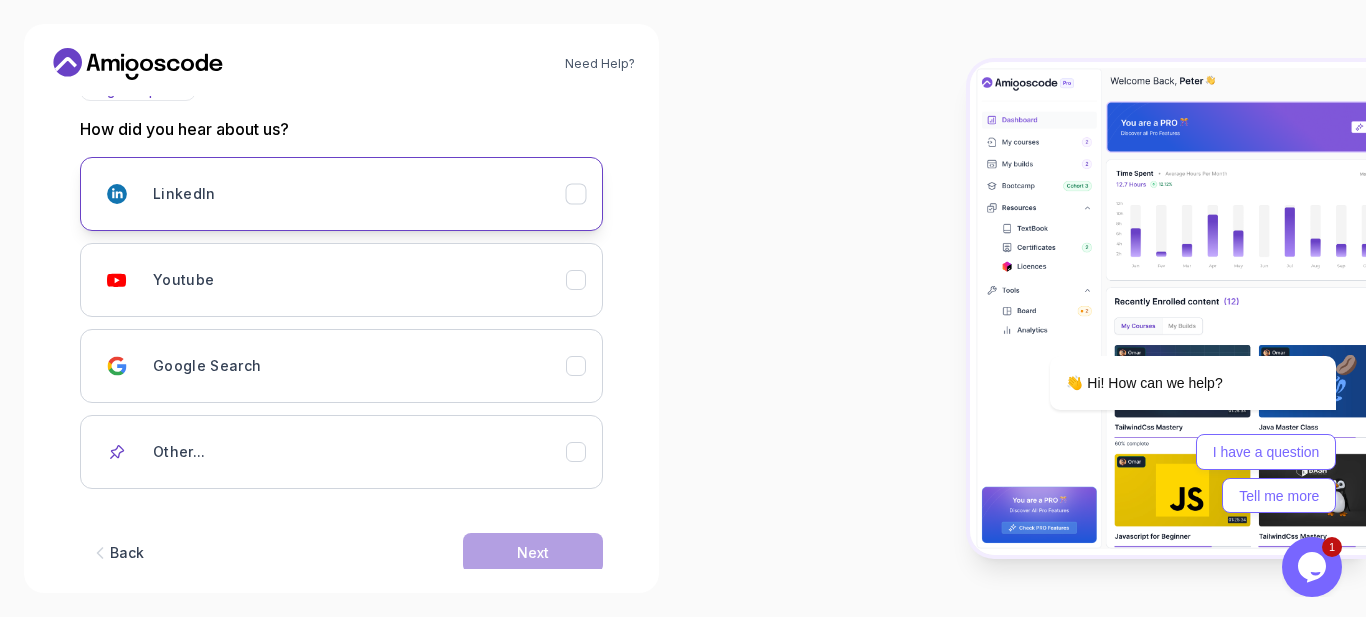 click on "LinkedIn" at bounding box center (359, 194) 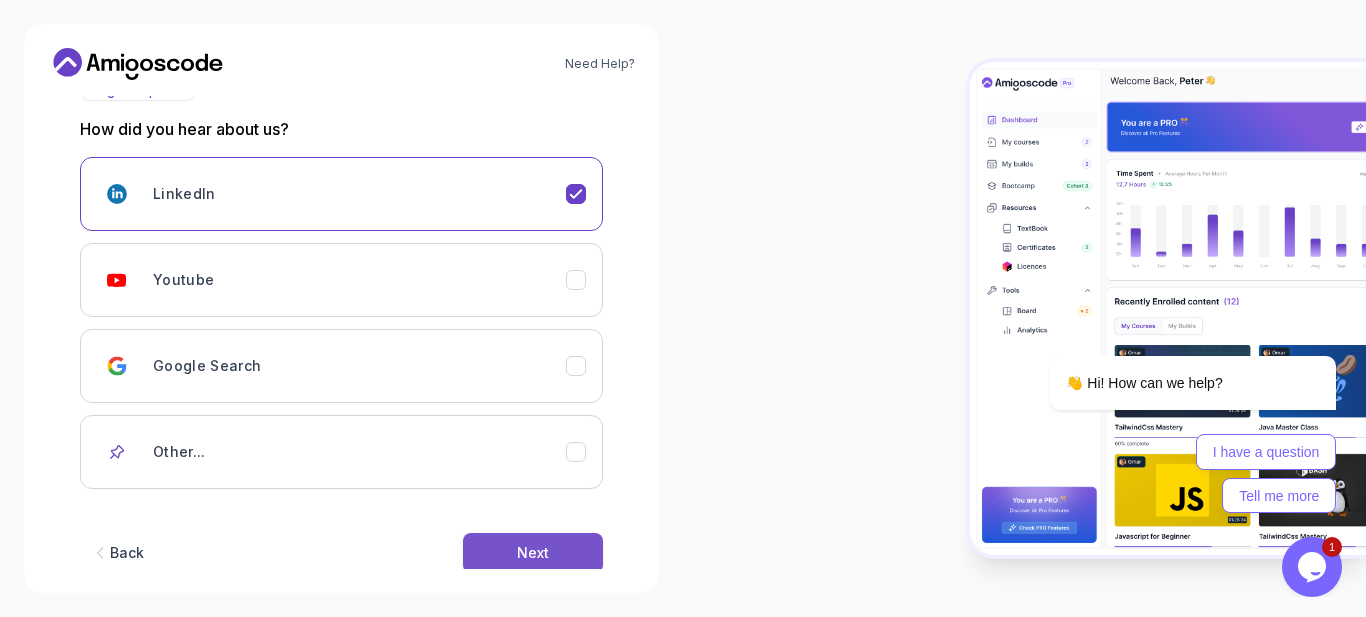 click on "Next" at bounding box center [533, 553] 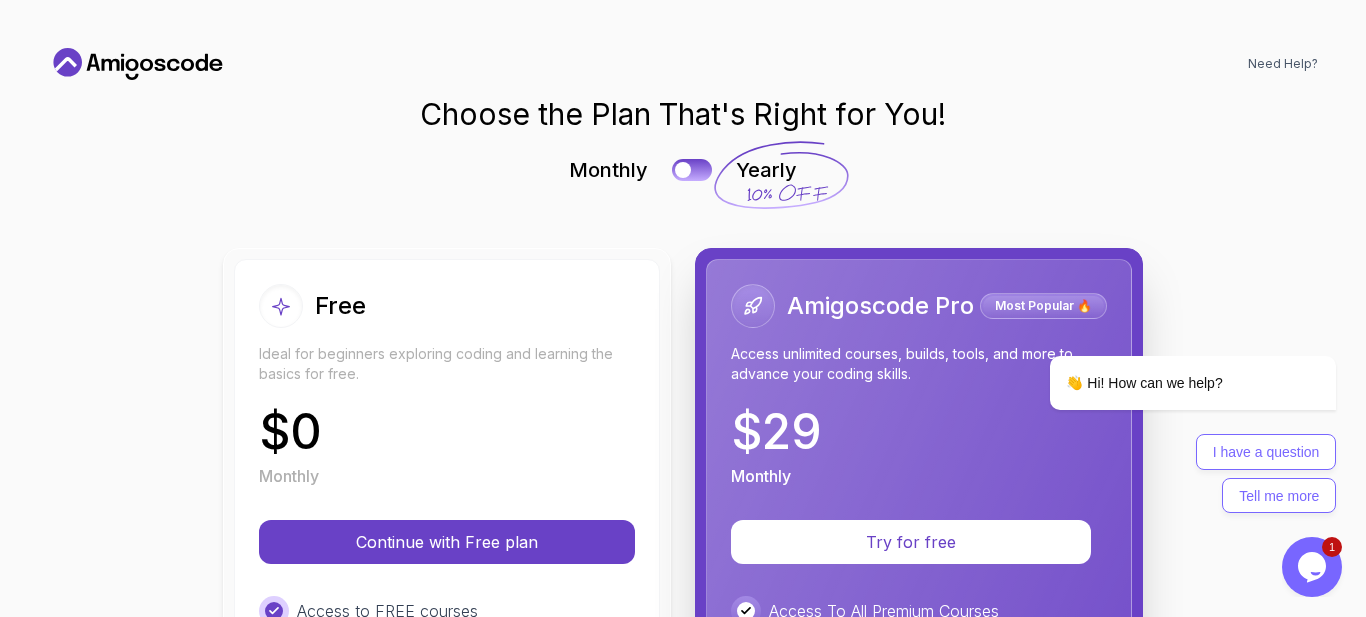 scroll, scrollTop: 0, scrollLeft: 0, axis: both 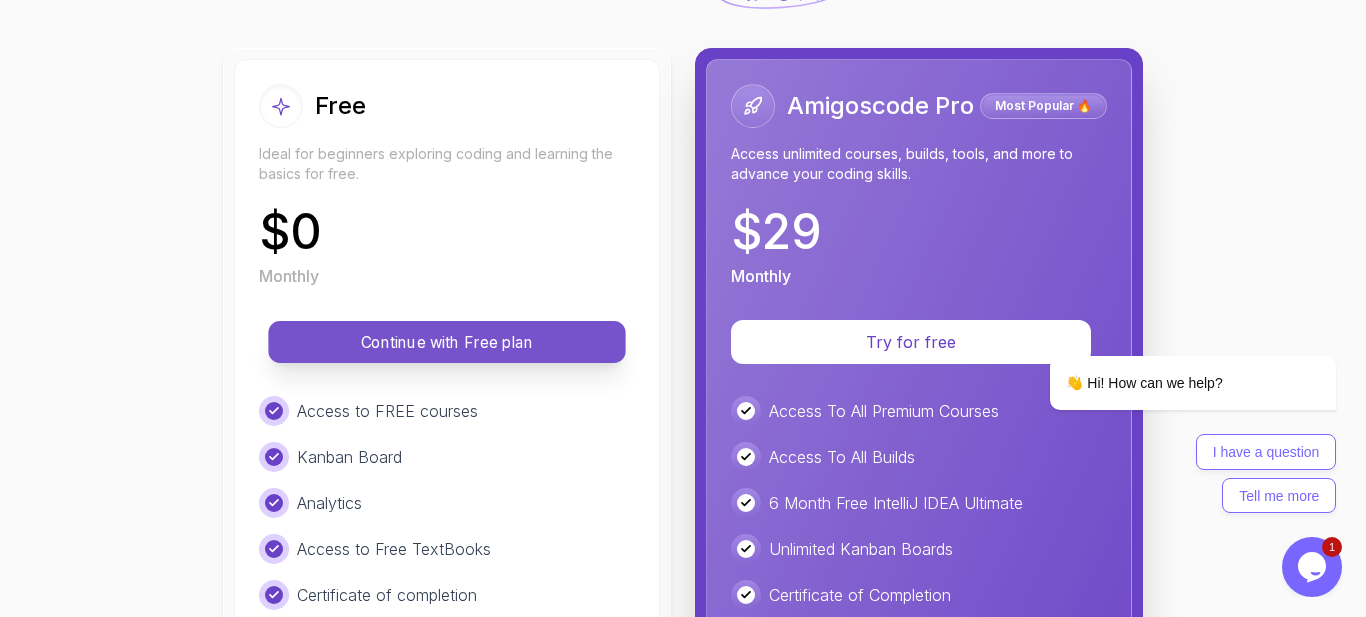 click on "Continue with Free plan" at bounding box center [447, 342] 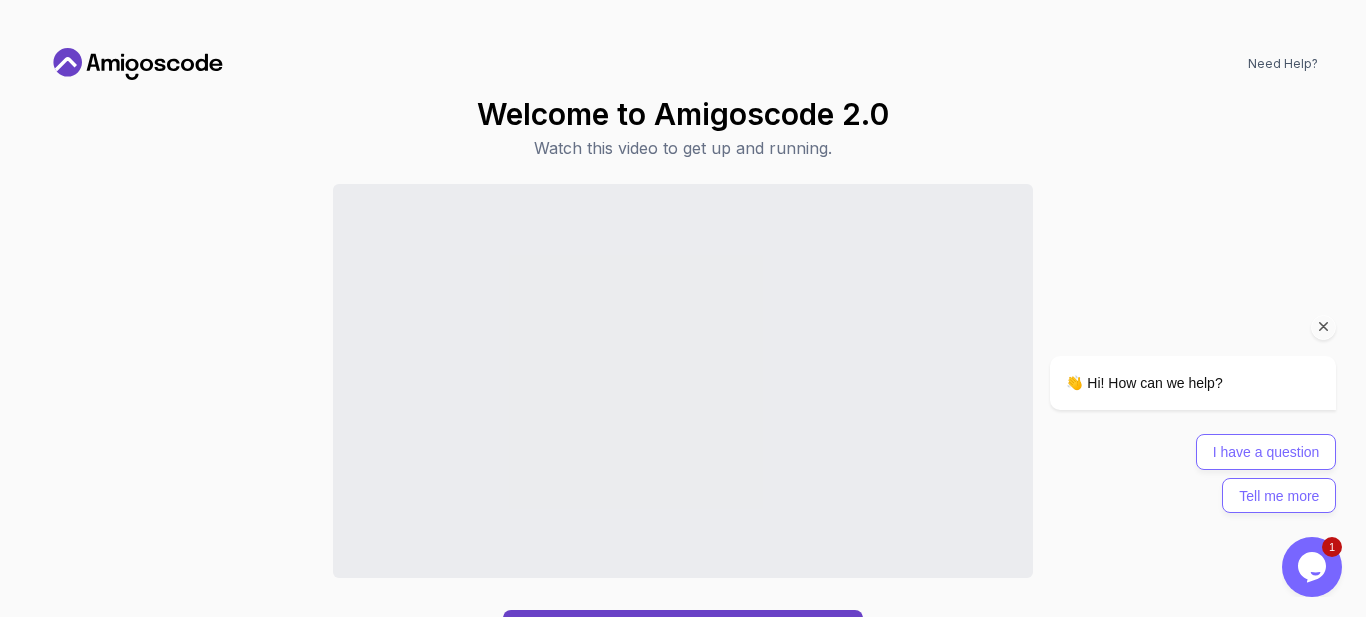 click at bounding box center [1324, 327] 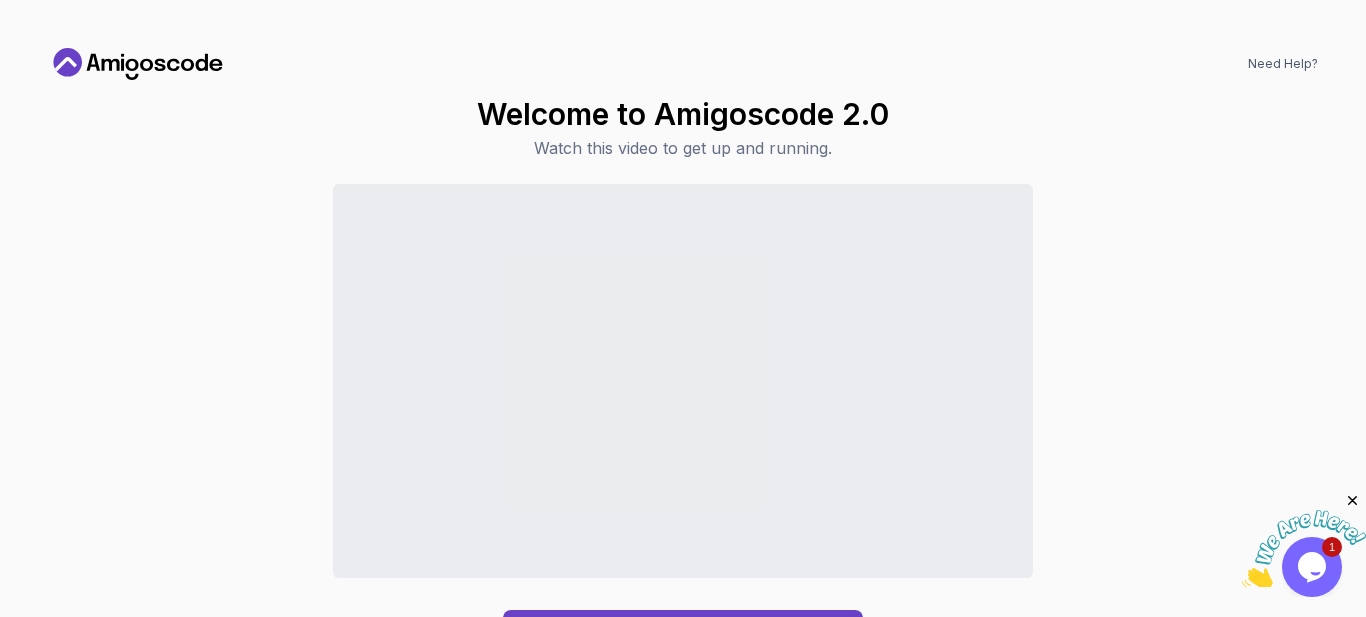 click 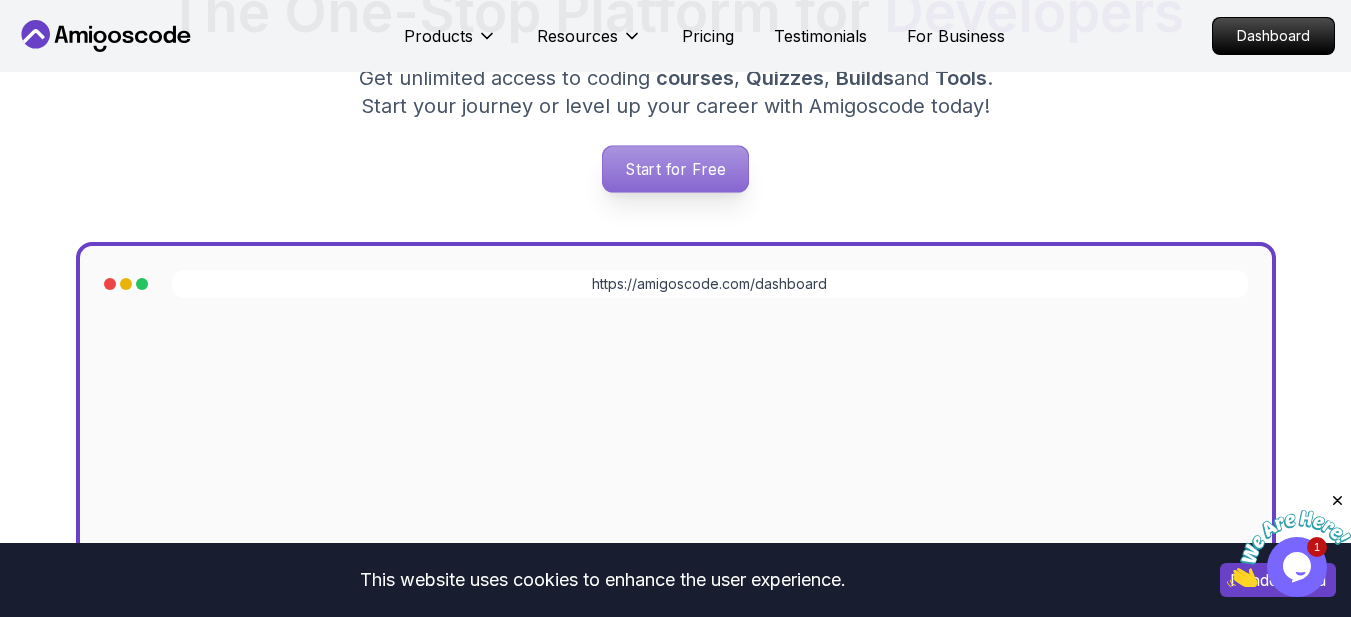 scroll, scrollTop: 300, scrollLeft: 0, axis: vertical 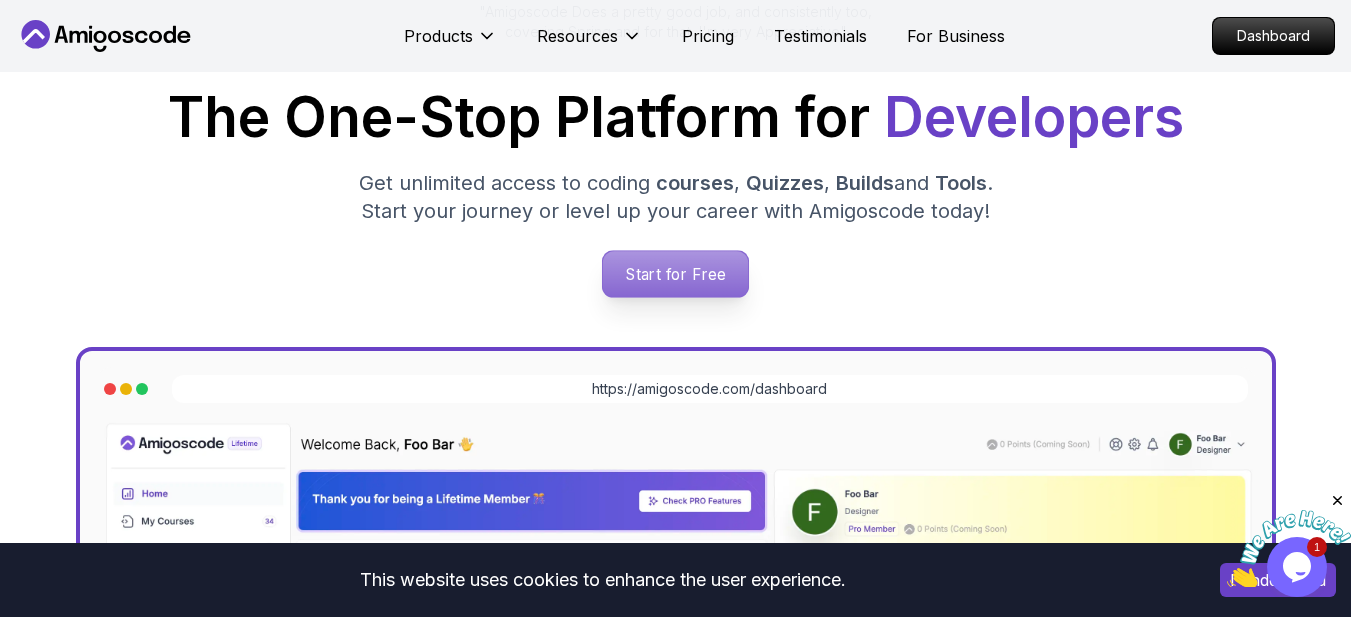 click on "Start for Free" at bounding box center (675, 274) 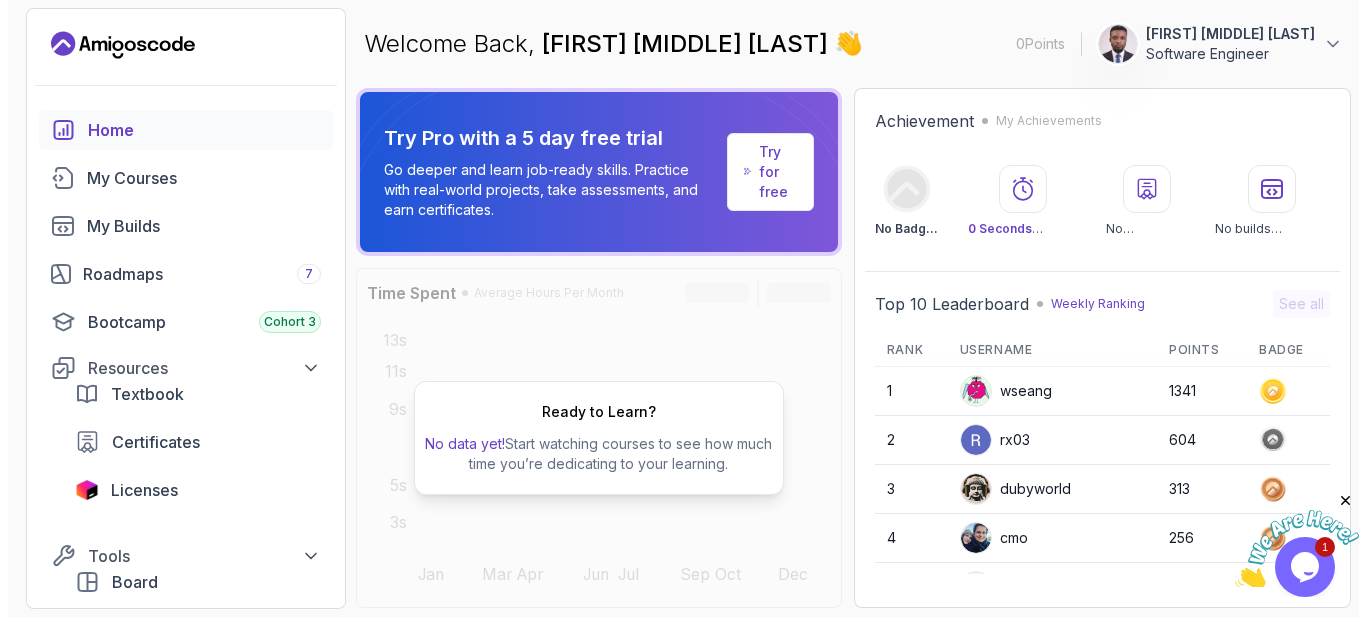 scroll, scrollTop: 0, scrollLeft: 0, axis: both 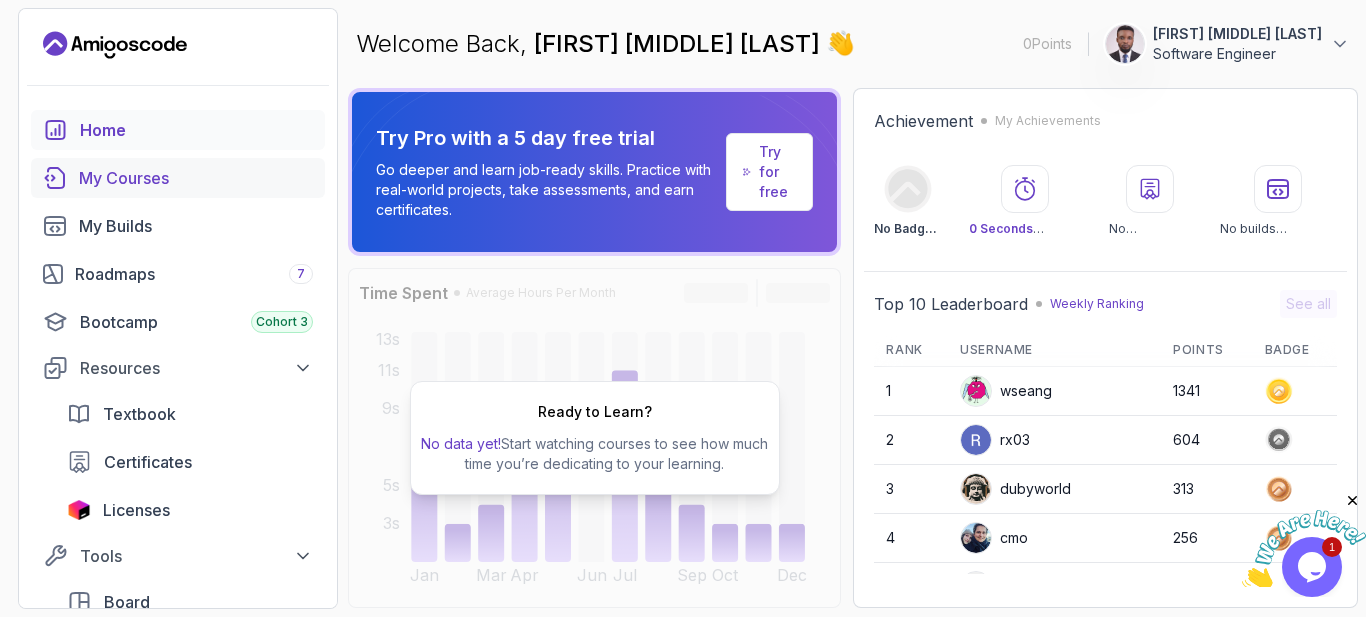 click on "My Courses" at bounding box center [196, 178] 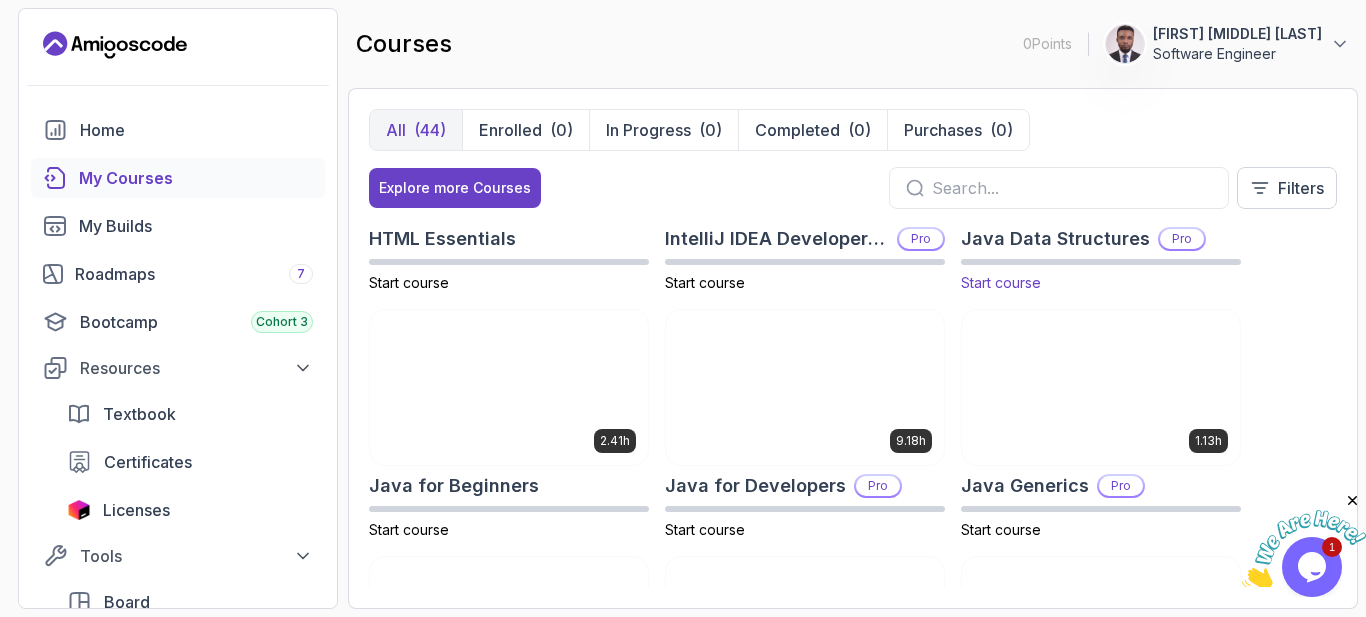 scroll, scrollTop: 1200, scrollLeft: 0, axis: vertical 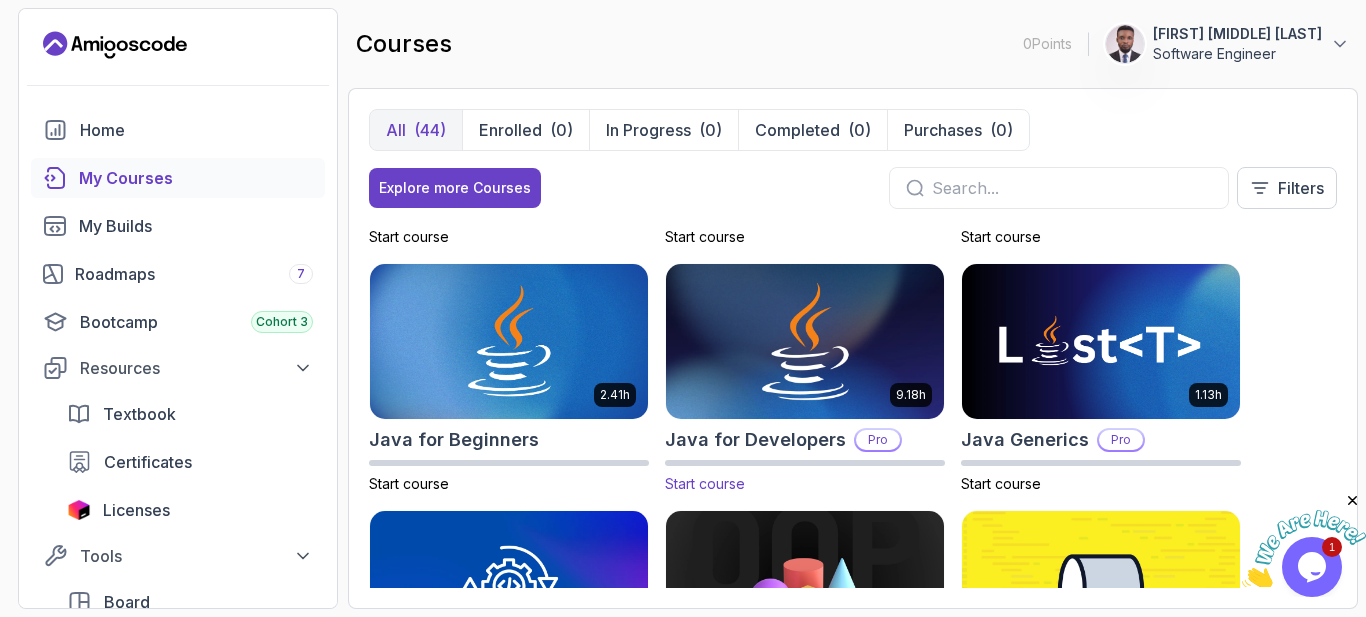 click at bounding box center (805, 341) 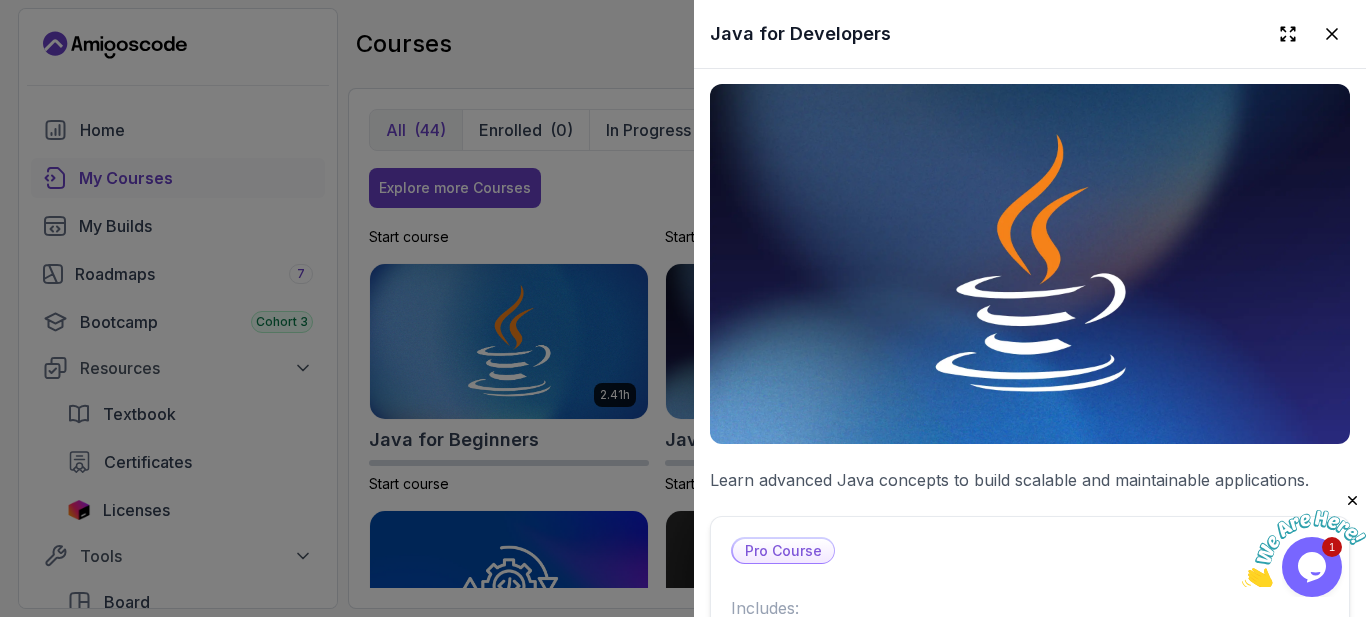 scroll, scrollTop: 0, scrollLeft: 0, axis: both 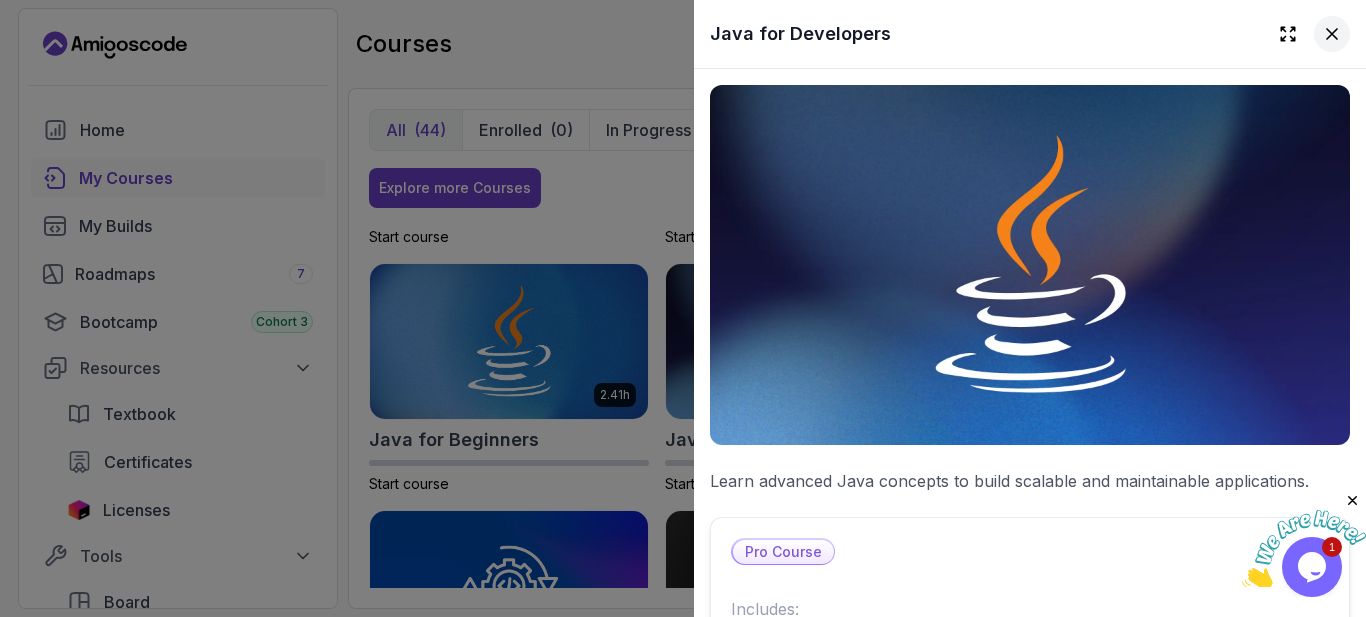 click 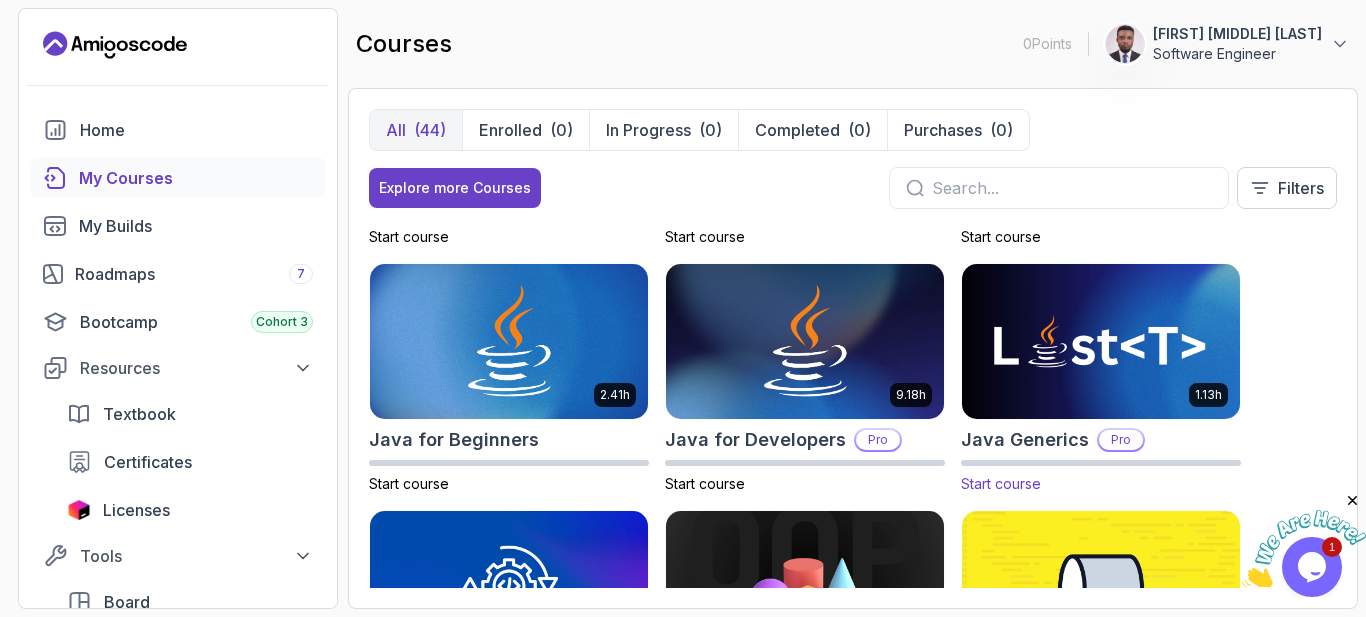 click at bounding box center [1101, 341] 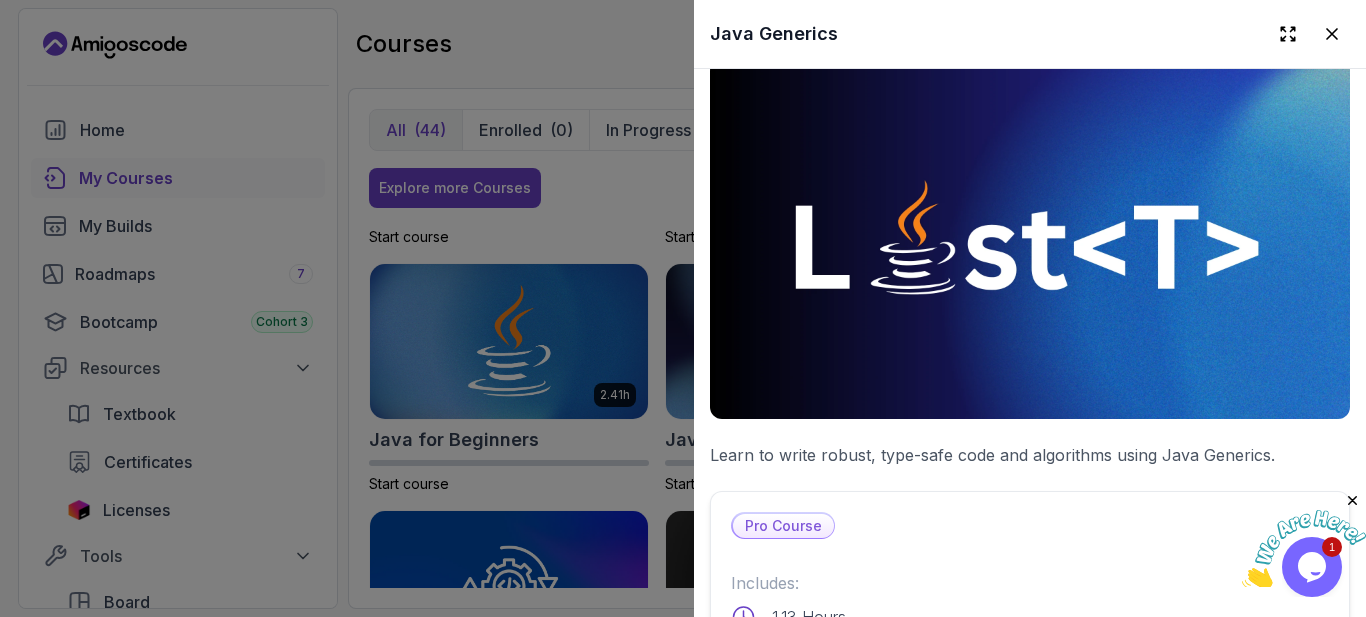 scroll, scrollTop: 0, scrollLeft: 0, axis: both 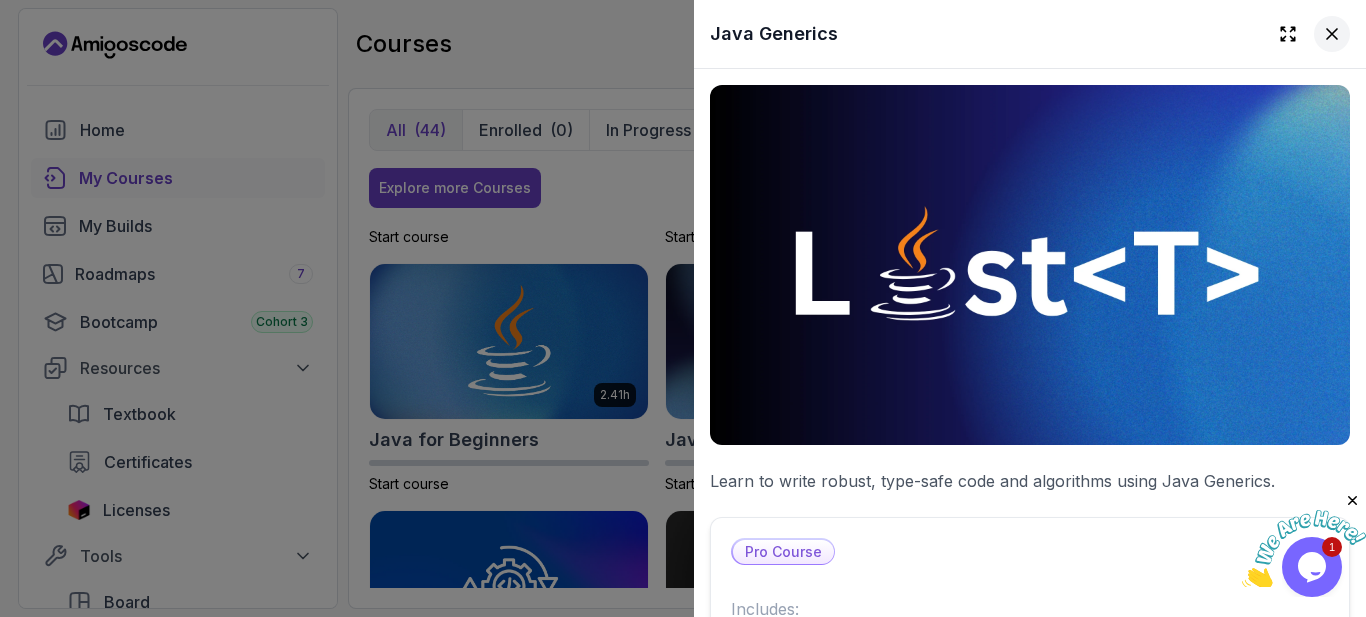 click at bounding box center [1332, 34] 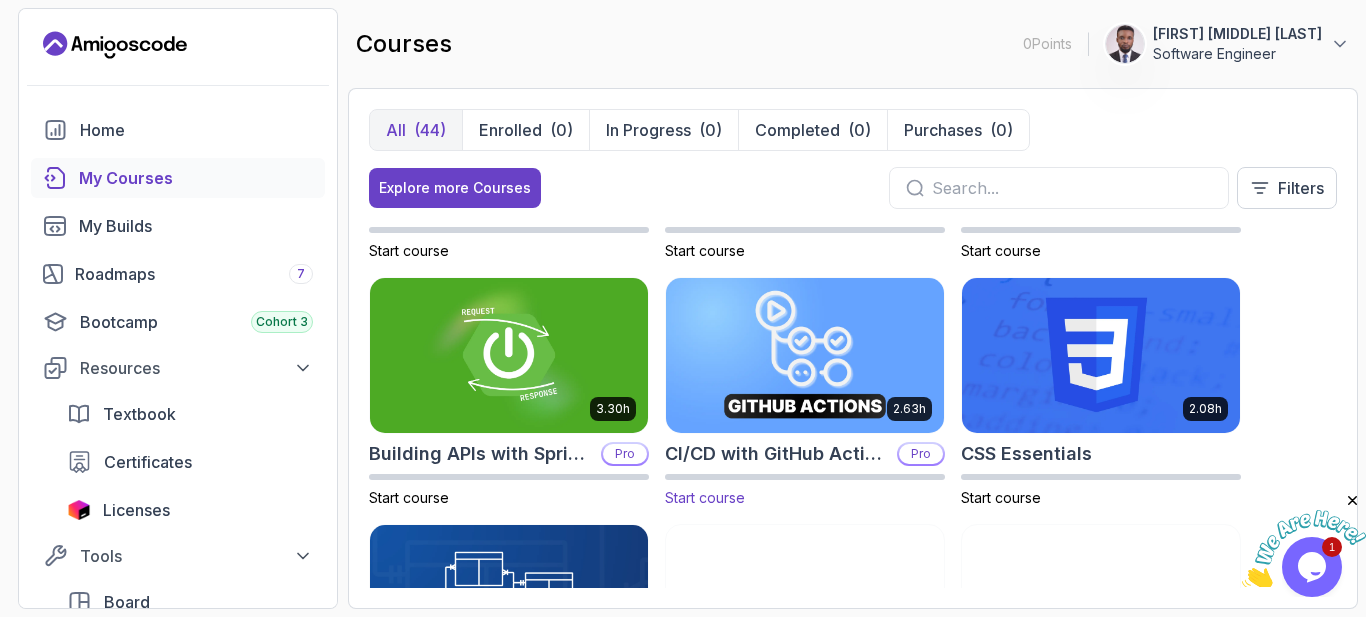 scroll, scrollTop: 0, scrollLeft: 0, axis: both 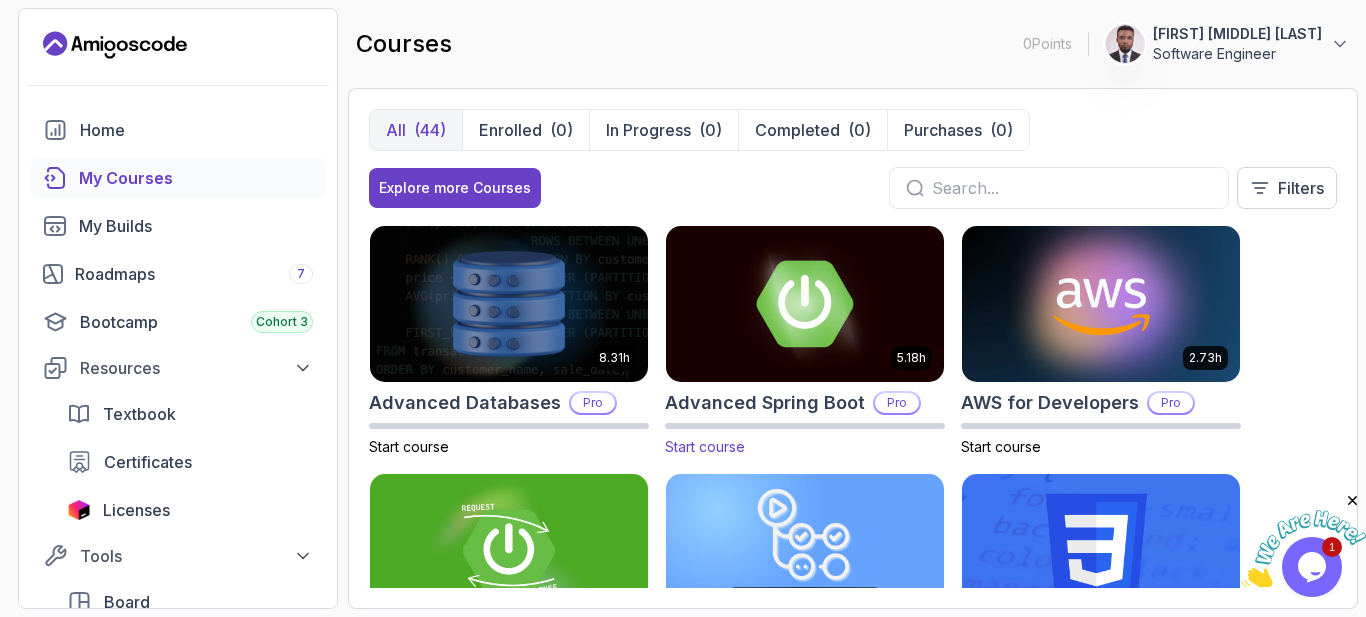 click at bounding box center [805, 303] 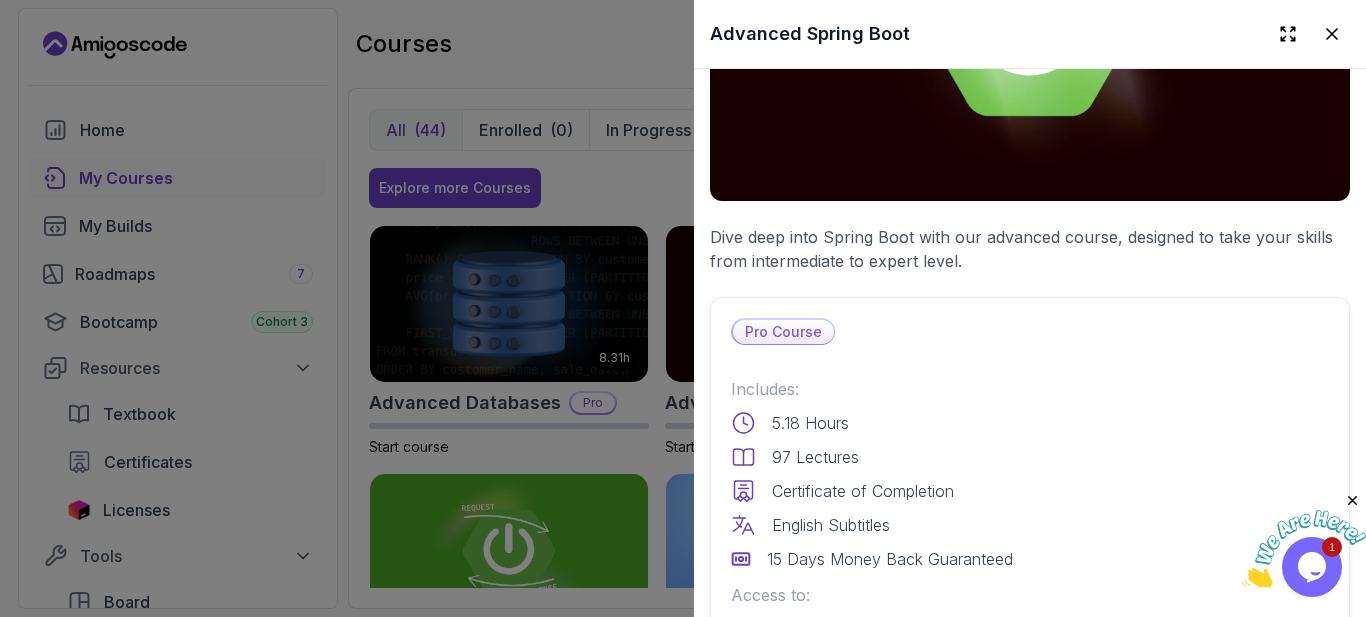 scroll, scrollTop: 100, scrollLeft: 0, axis: vertical 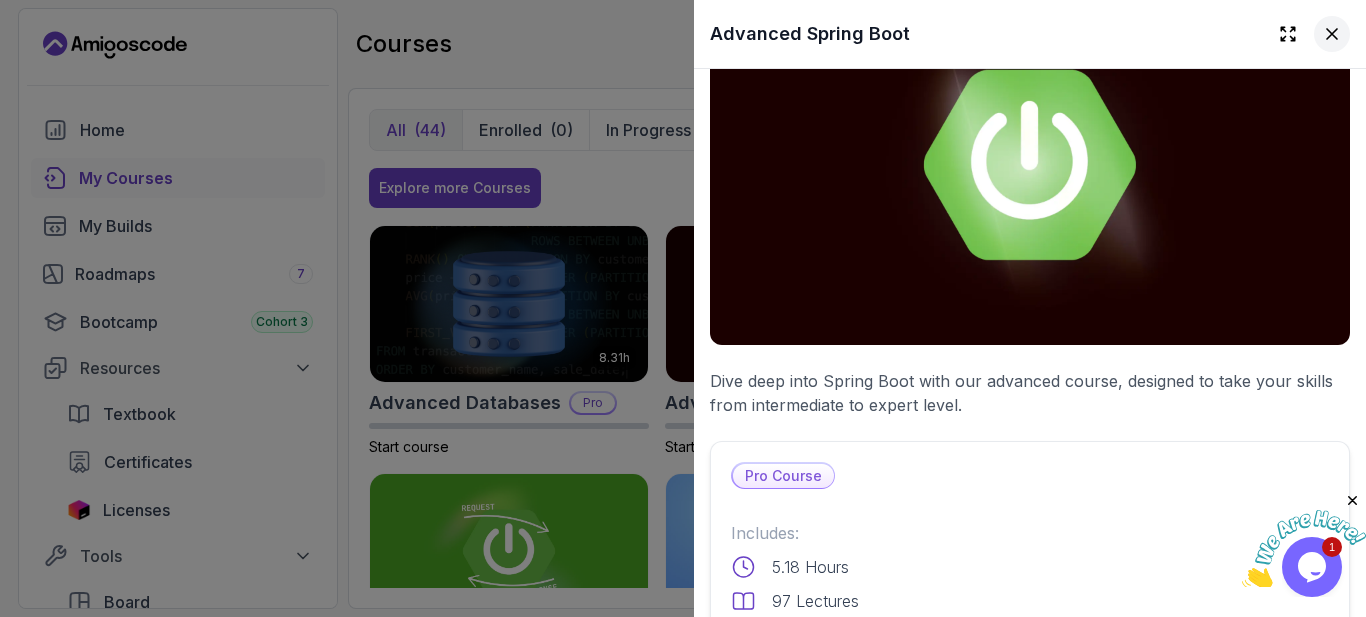 drag, startPoint x: 1322, startPoint y: 41, endPoint x: 971, endPoint y: 238, distance: 402.50467 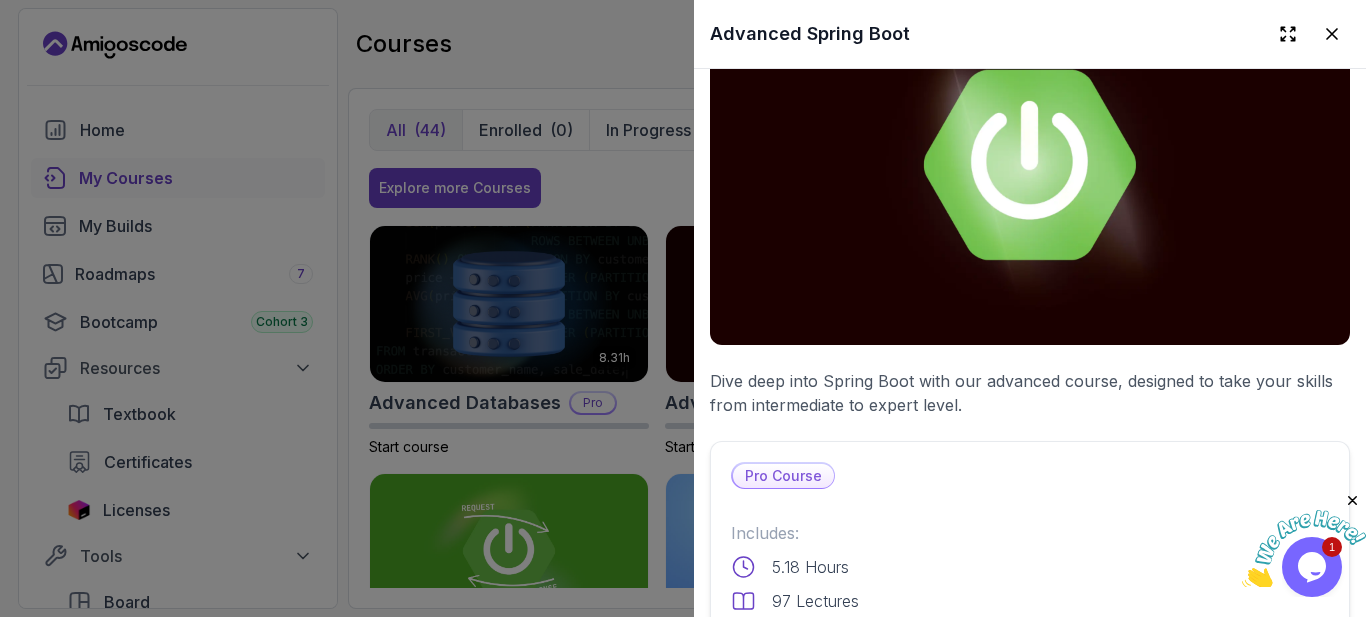 click 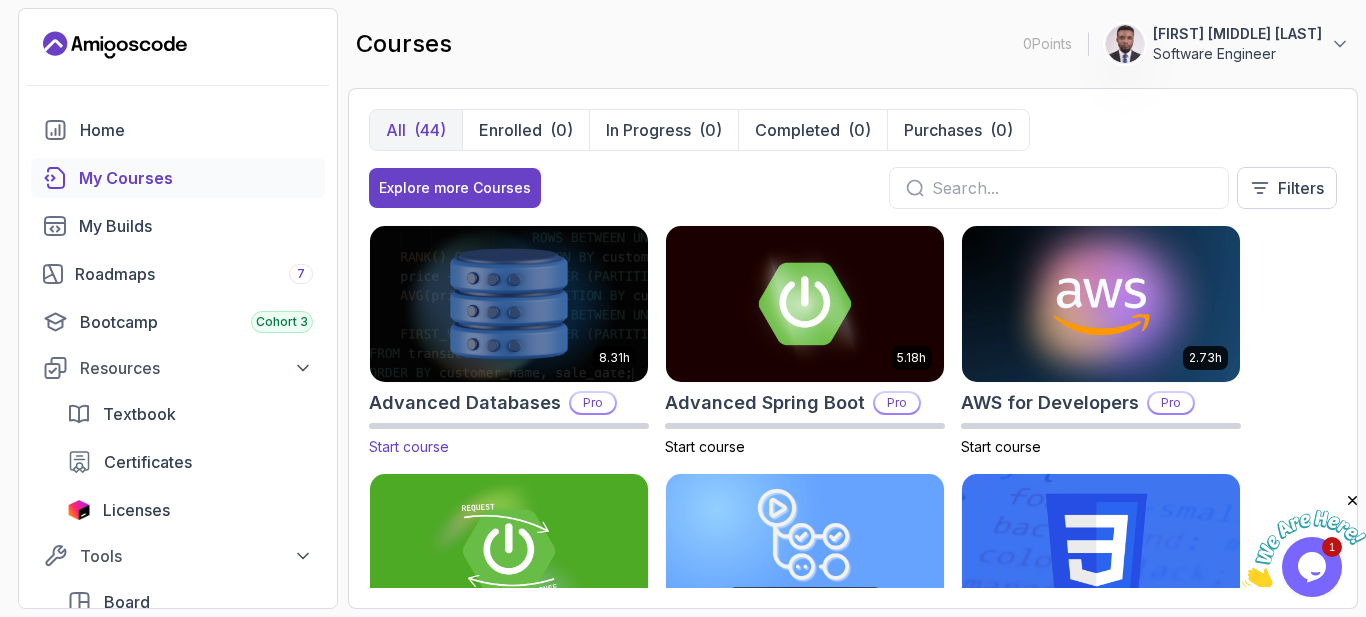 click at bounding box center (509, 303) 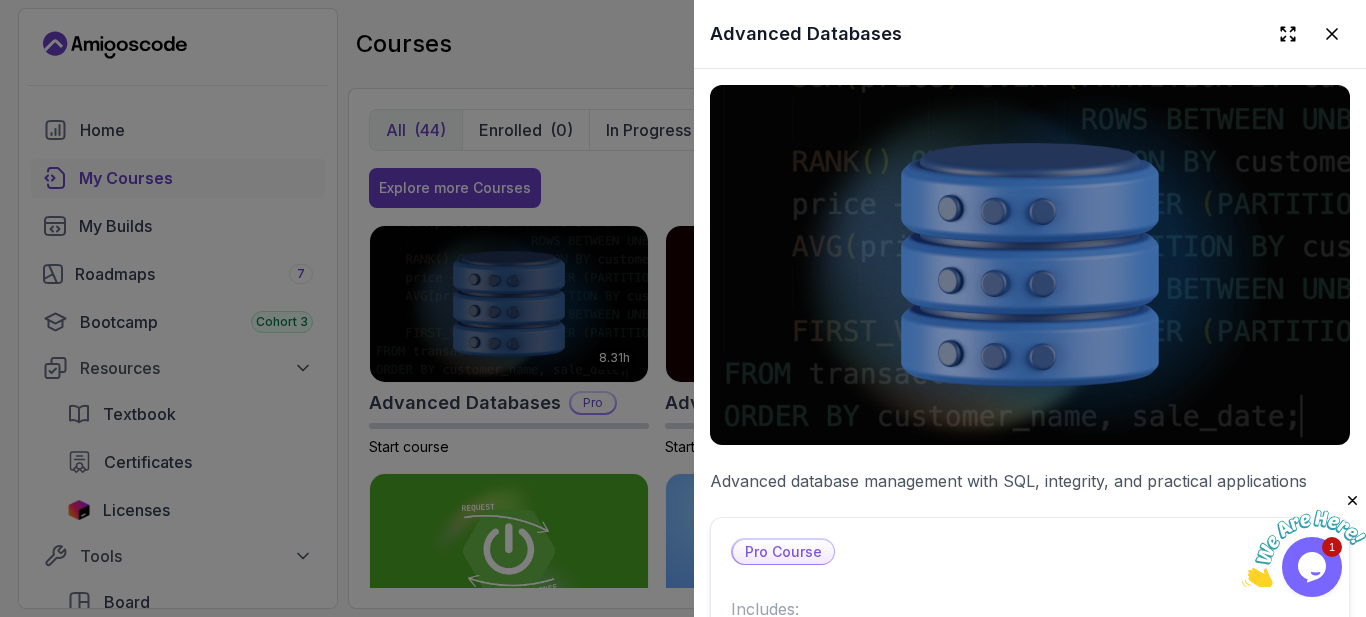 drag, startPoint x: 1310, startPoint y: 35, endPoint x: 1273, endPoint y: 74, distance: 53.75872 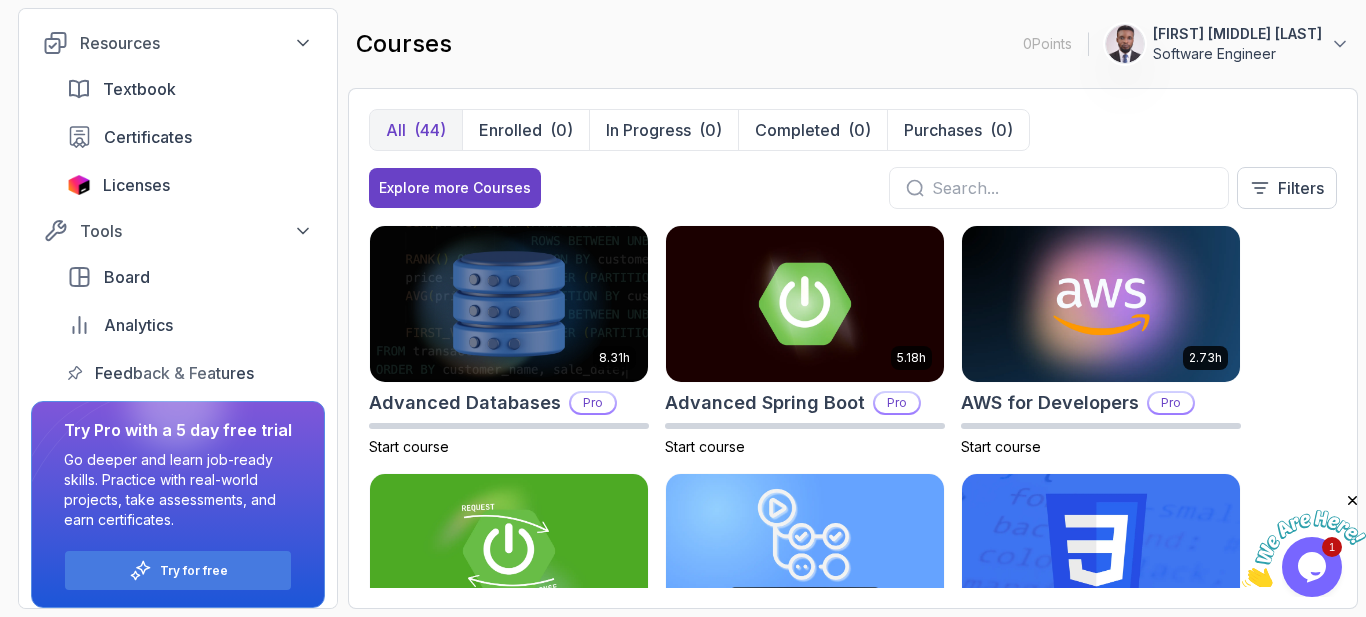 scroll, scrollTop: 337, scrollLeft: 0, axis: vertical 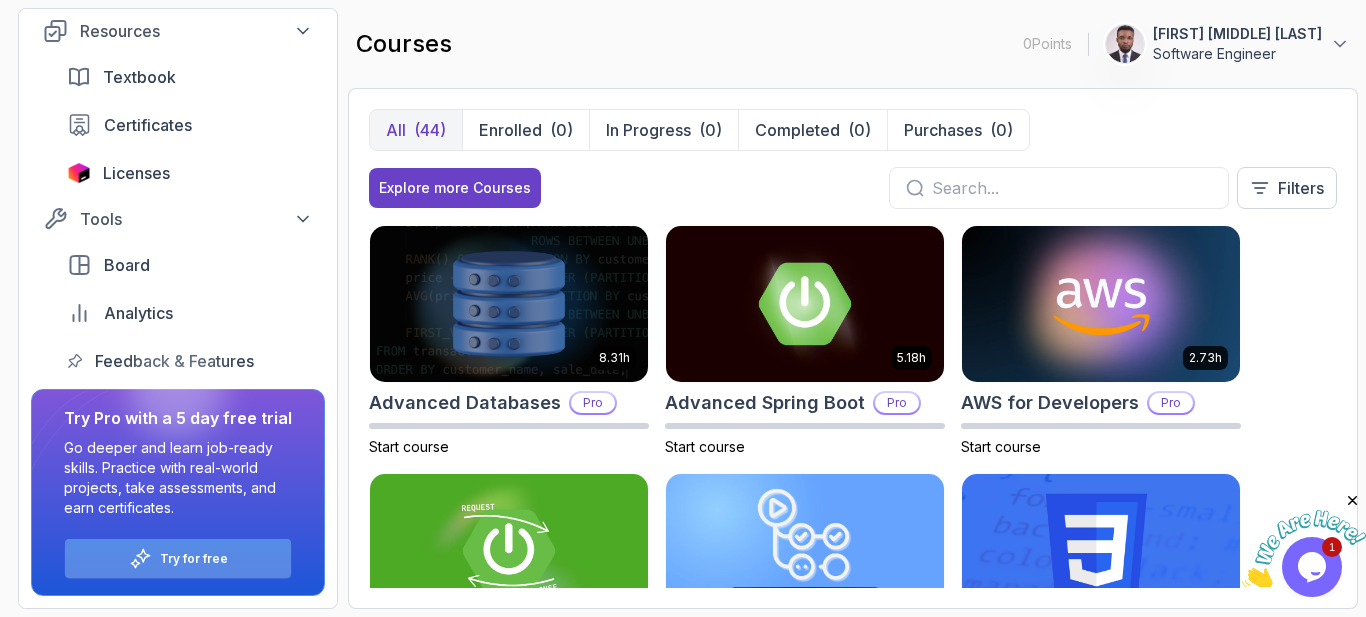 click on "Try for free" at bounding box center [194, 559] 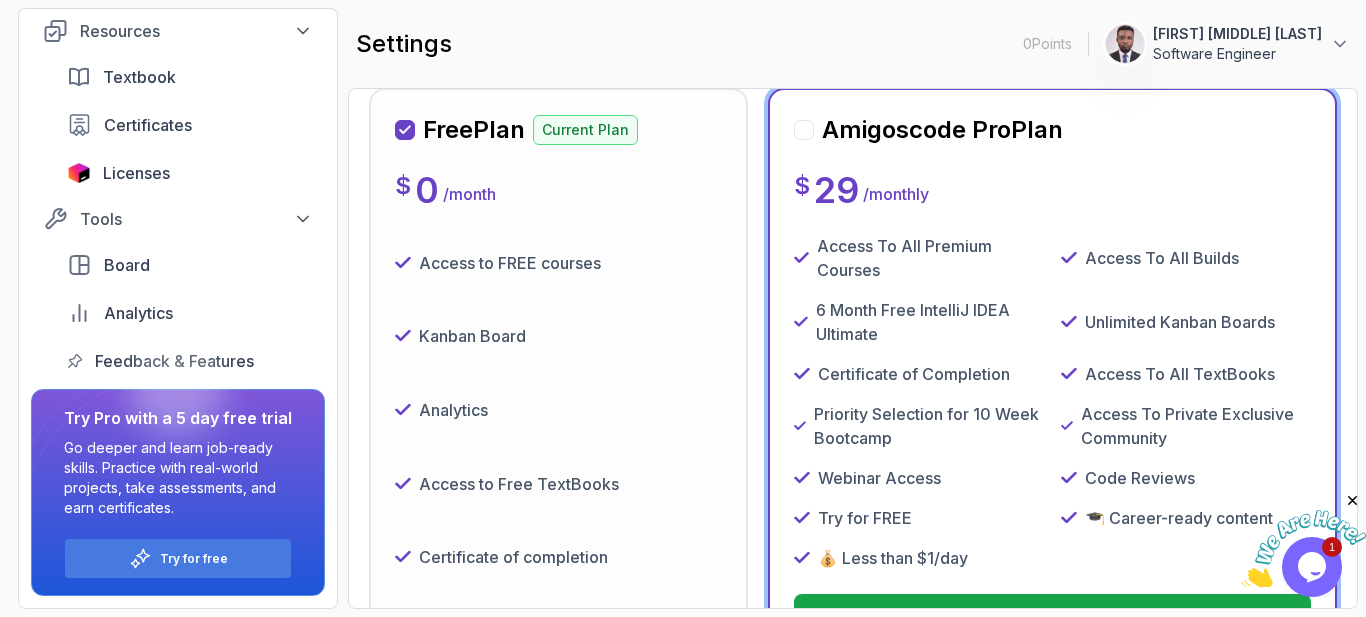 scroll, scrollTop: 500, scrollLeft: 0, axis: vertical 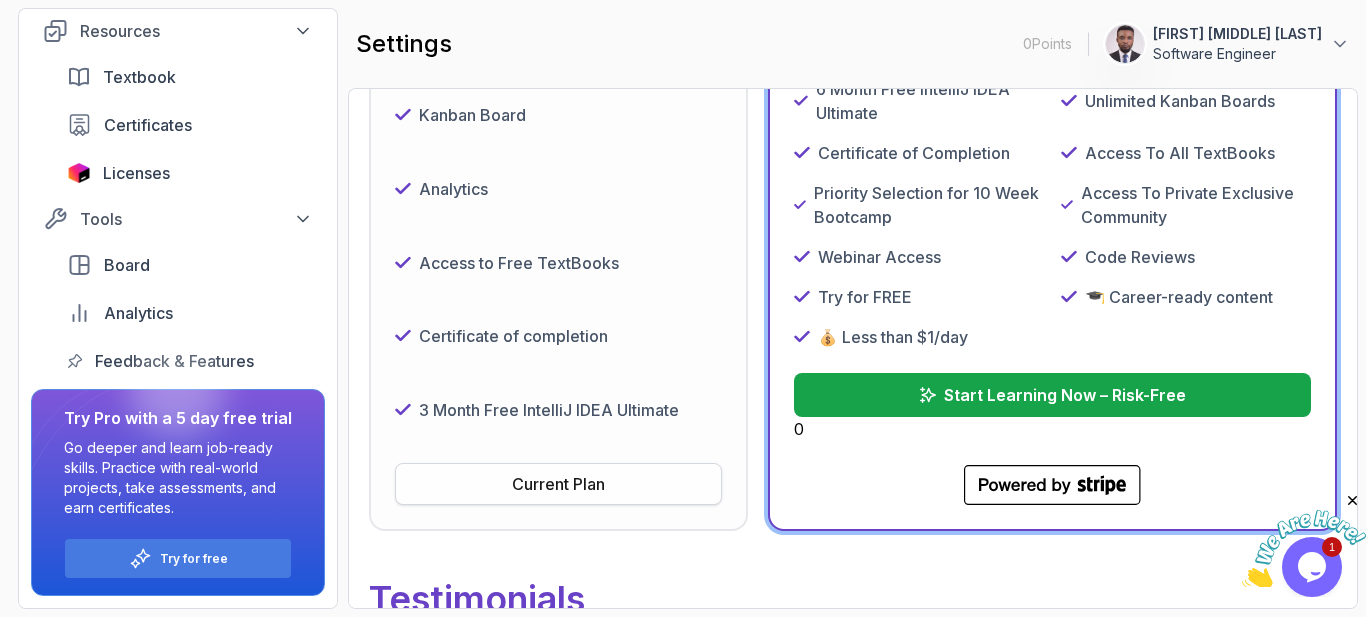 click on "Current Plan" at bounding box center [558, 484] 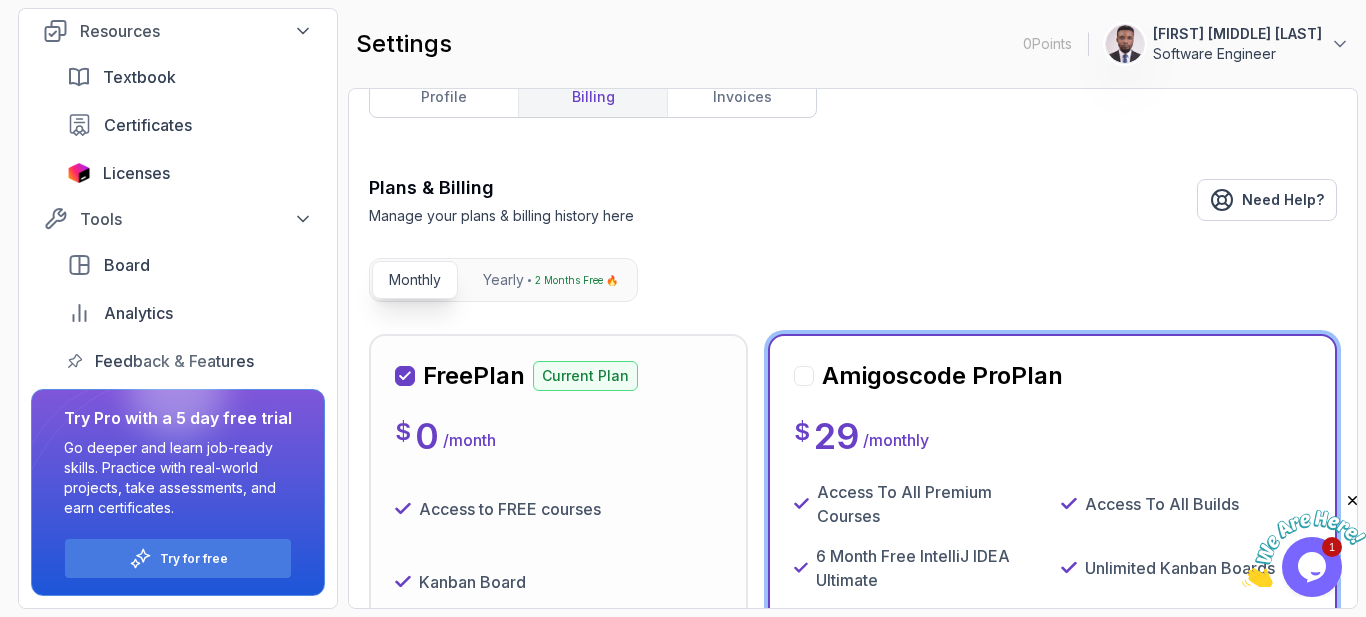 scroll, scrollTop: 0, scrollLeft: 0, axis: both 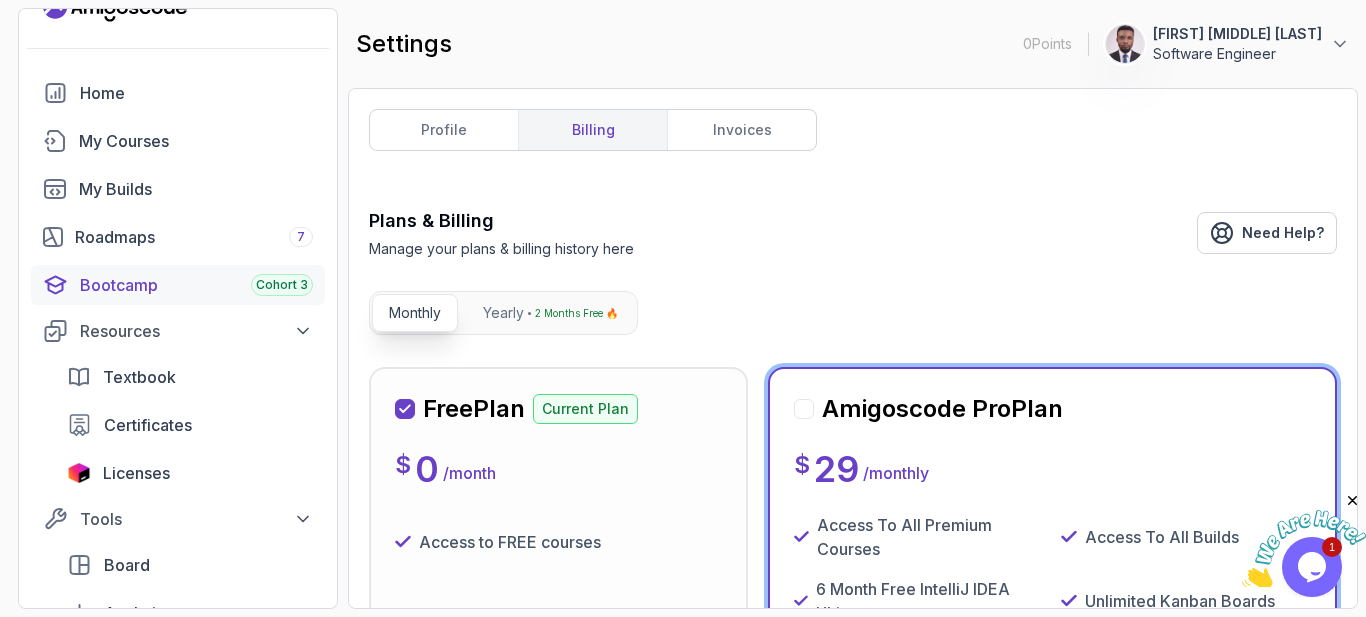 click on "Bootcamp Cohort 3" at bounding box center [196, 285] 